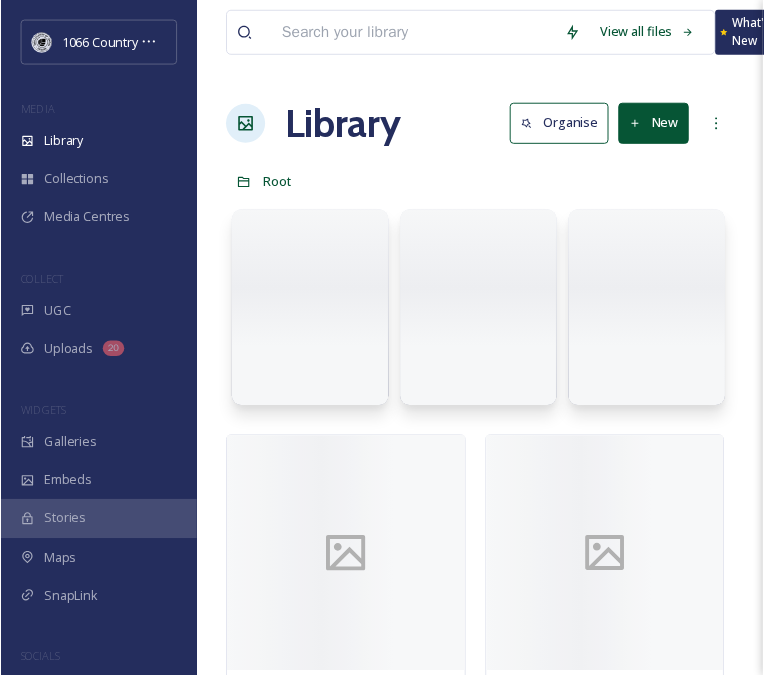 scroll, scrollTop: 0, scrollLeft: 0, axis: both 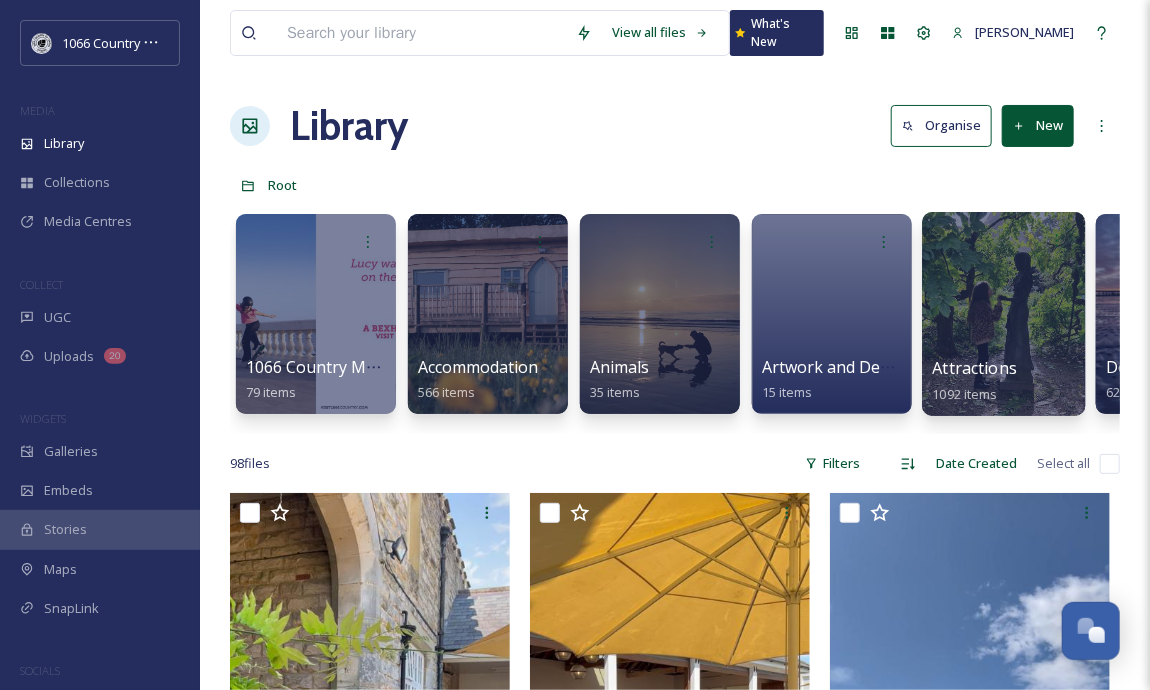 click at bounding box center (1003, 314) 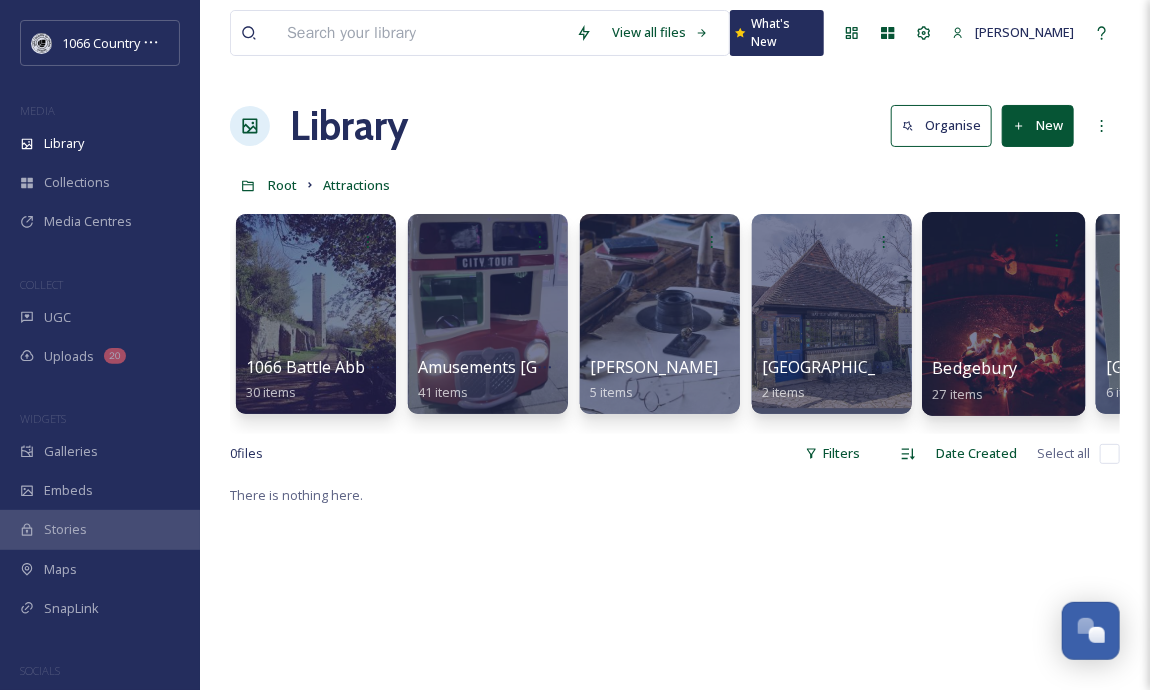 click at bounding box center (1003, 314) 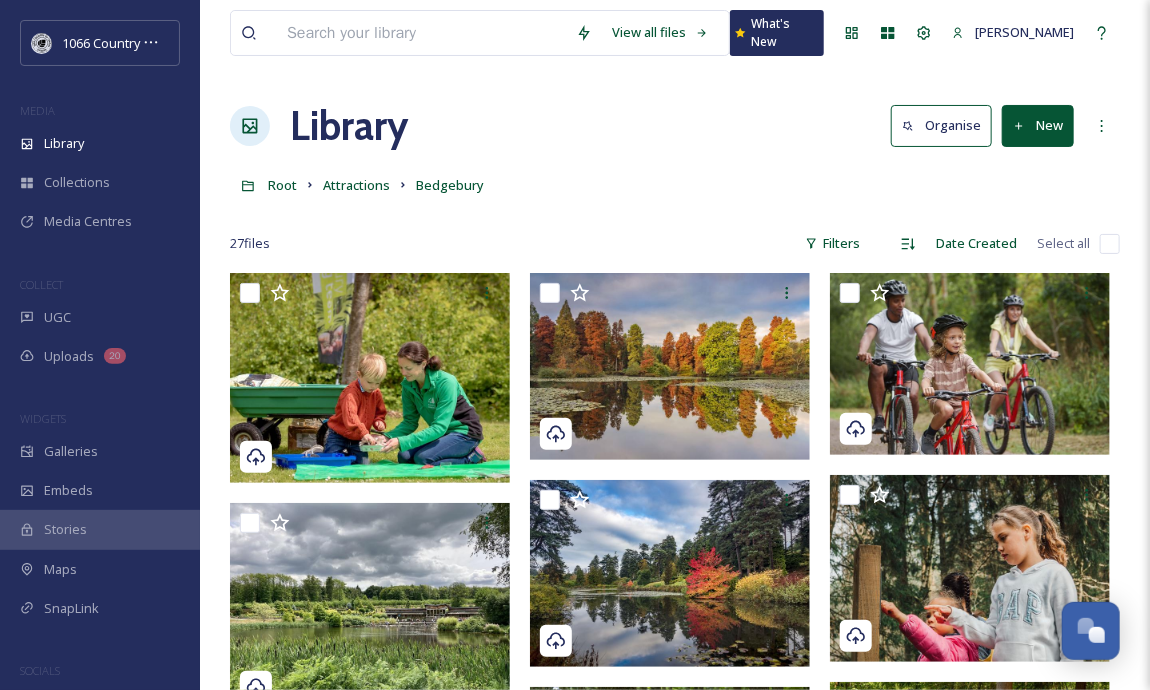 click at bounding box center [675, 214] 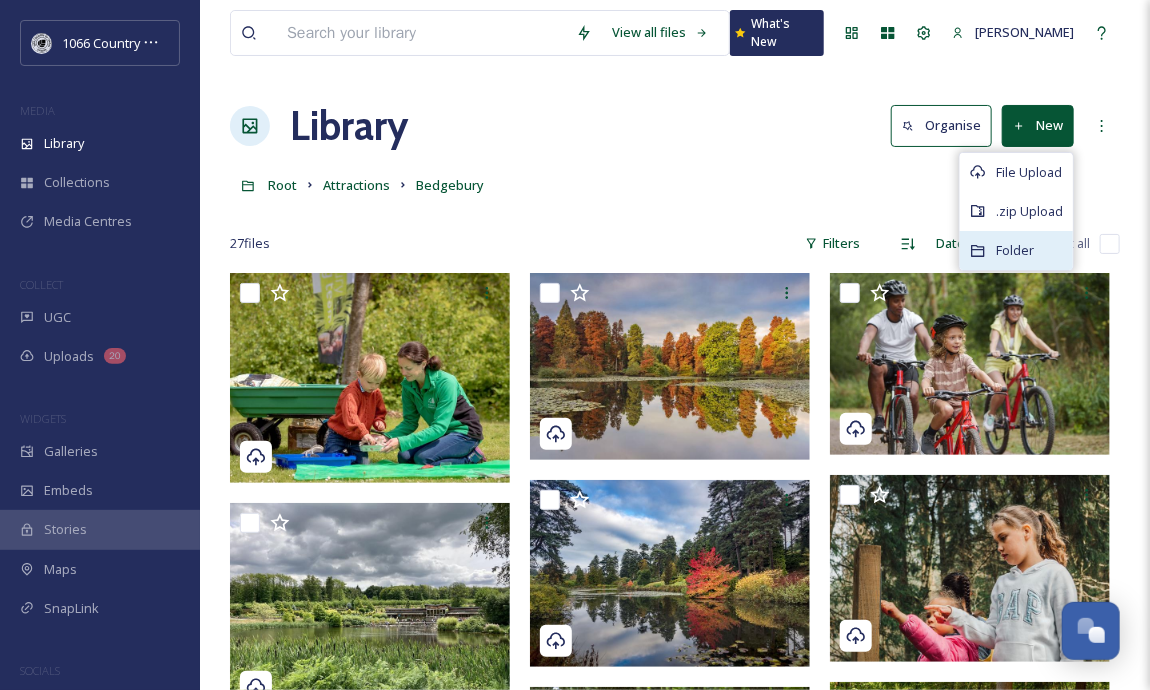 click on "Folder" at bounding box center [1015, 250] 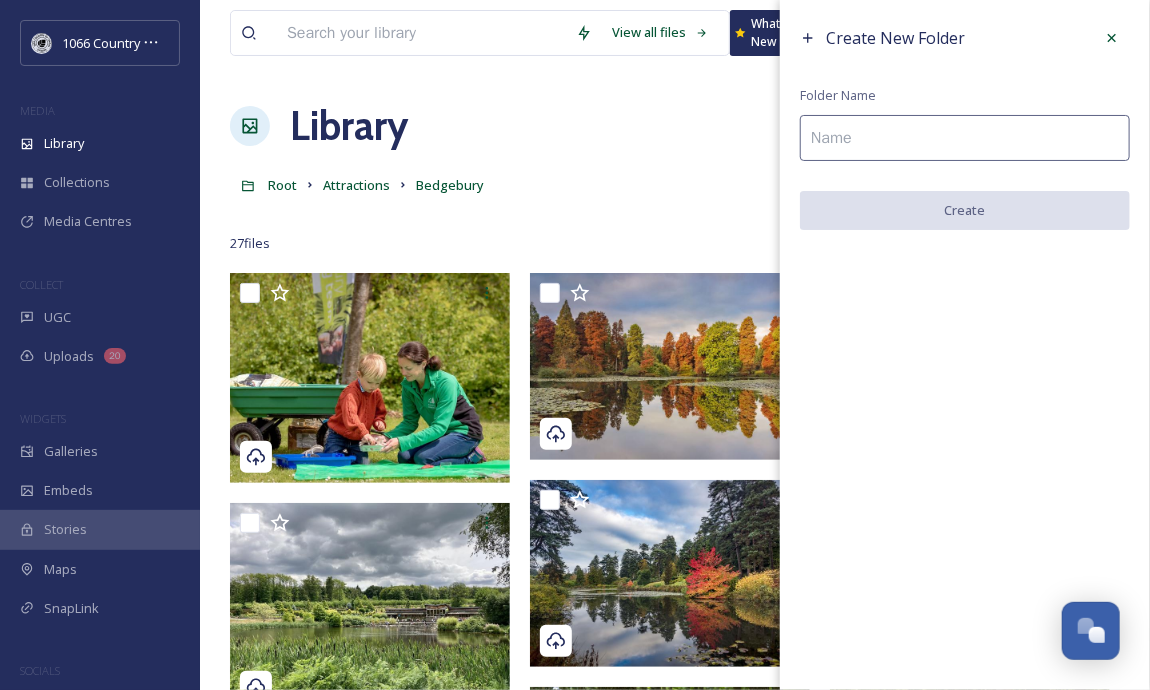 click at bounding box center (965, 138) 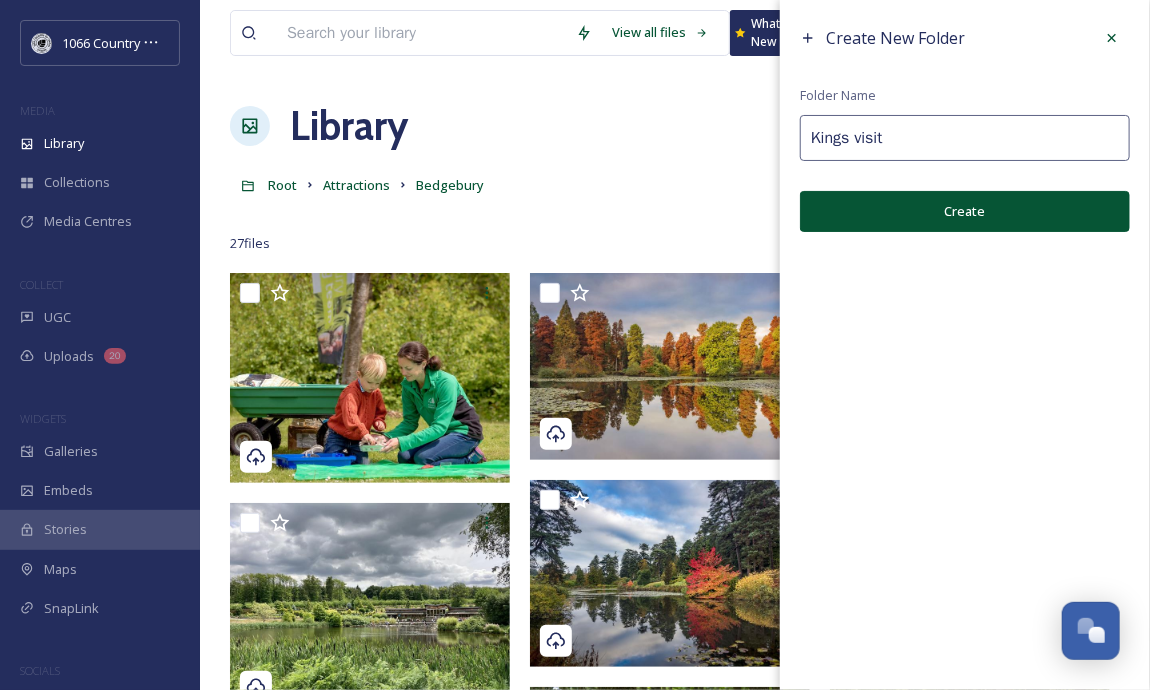 type on "Kings visit" 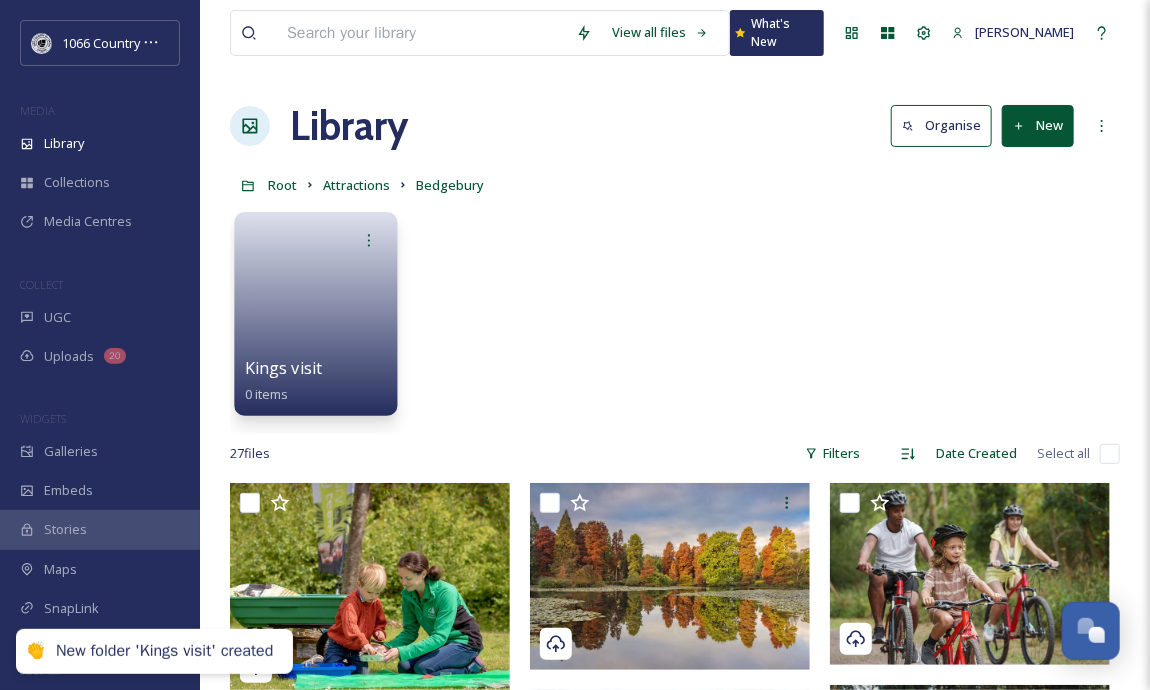 click at bounding box center [316, 307] 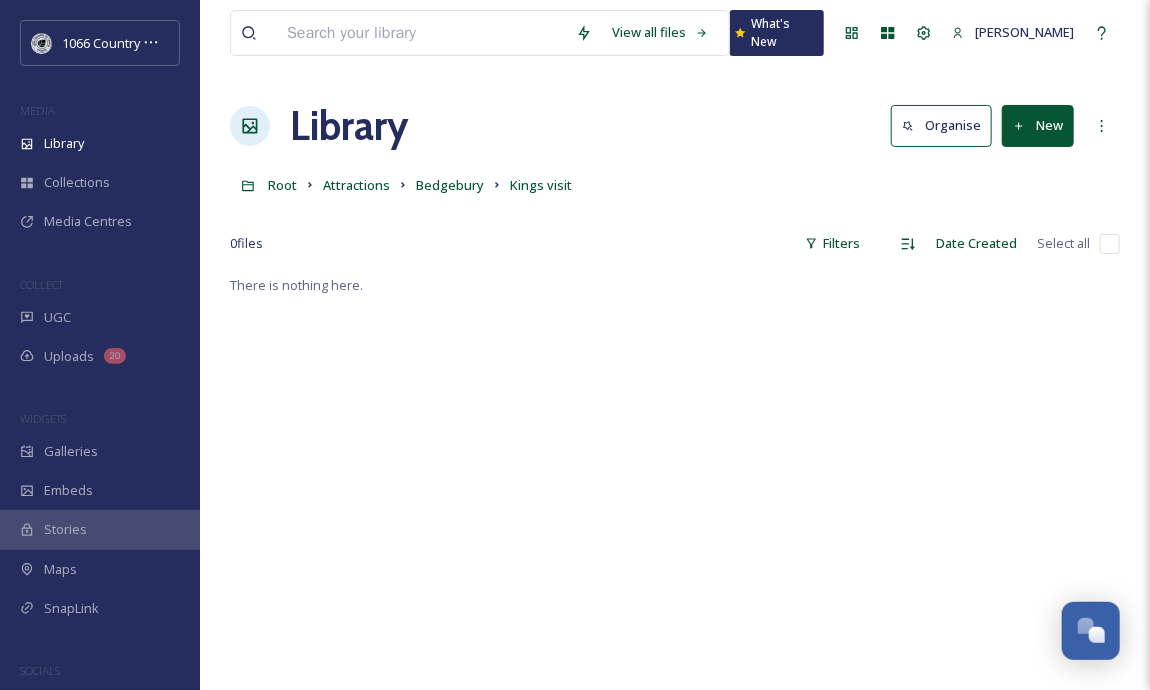 click on "New" at bounding box center [1038, 125] 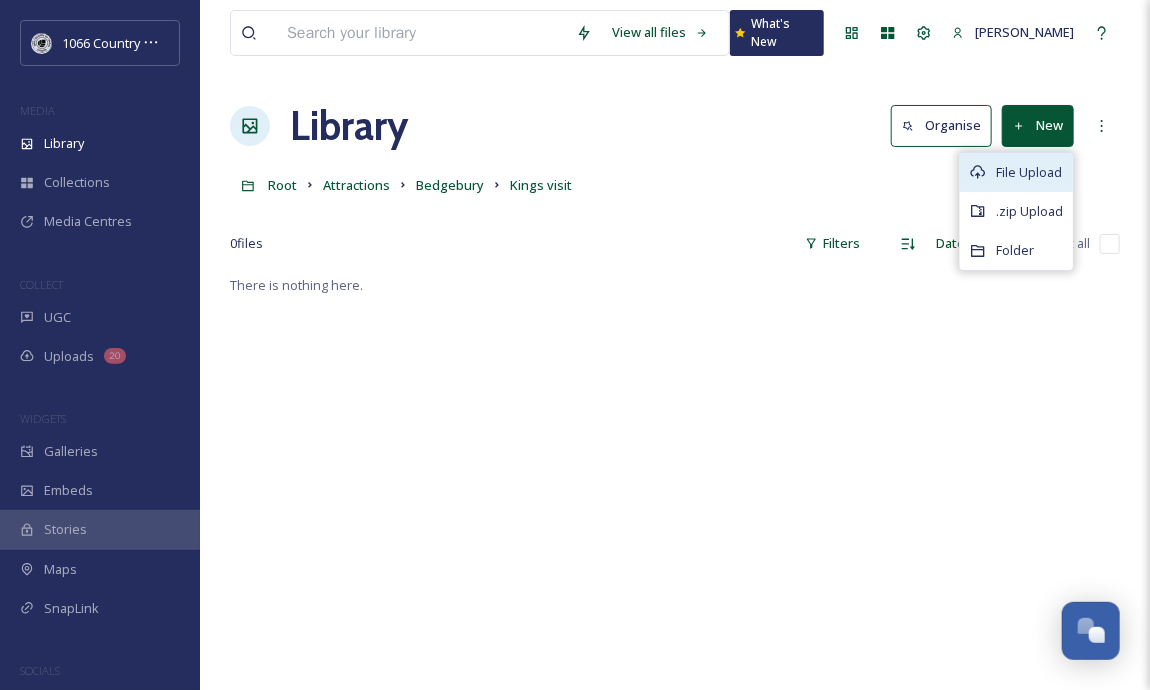 click on "File Upload" at bounding box center (1029, 172) 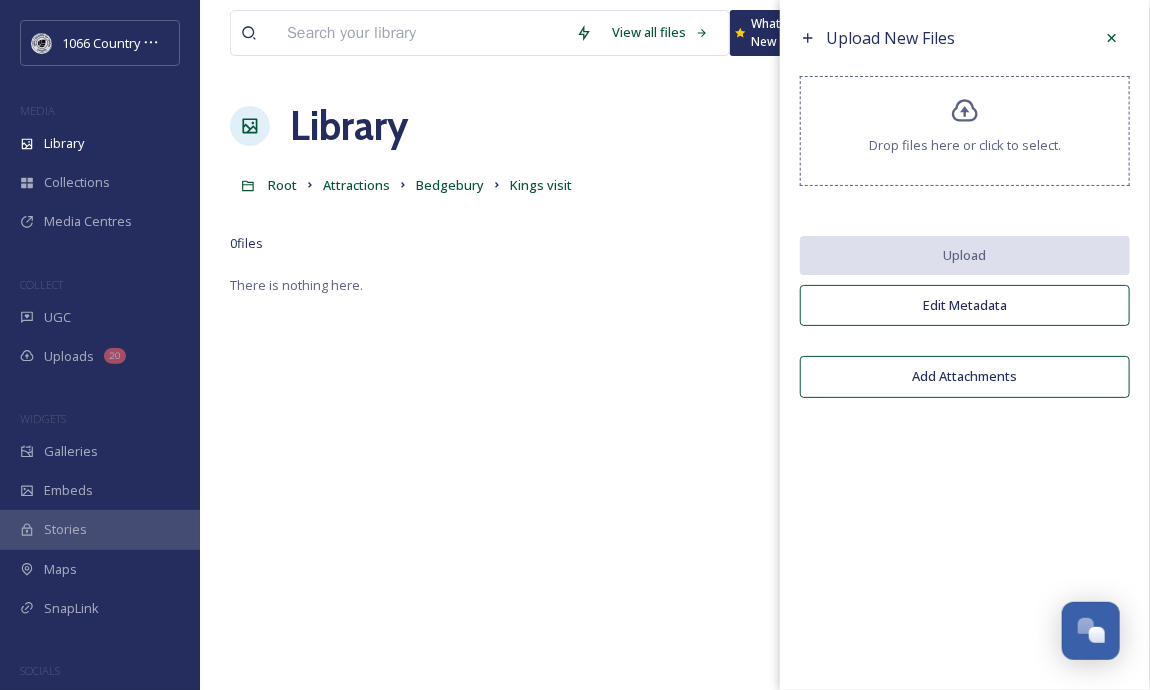 click on "Drop files here or click to select." at bounding box center (965, 145) 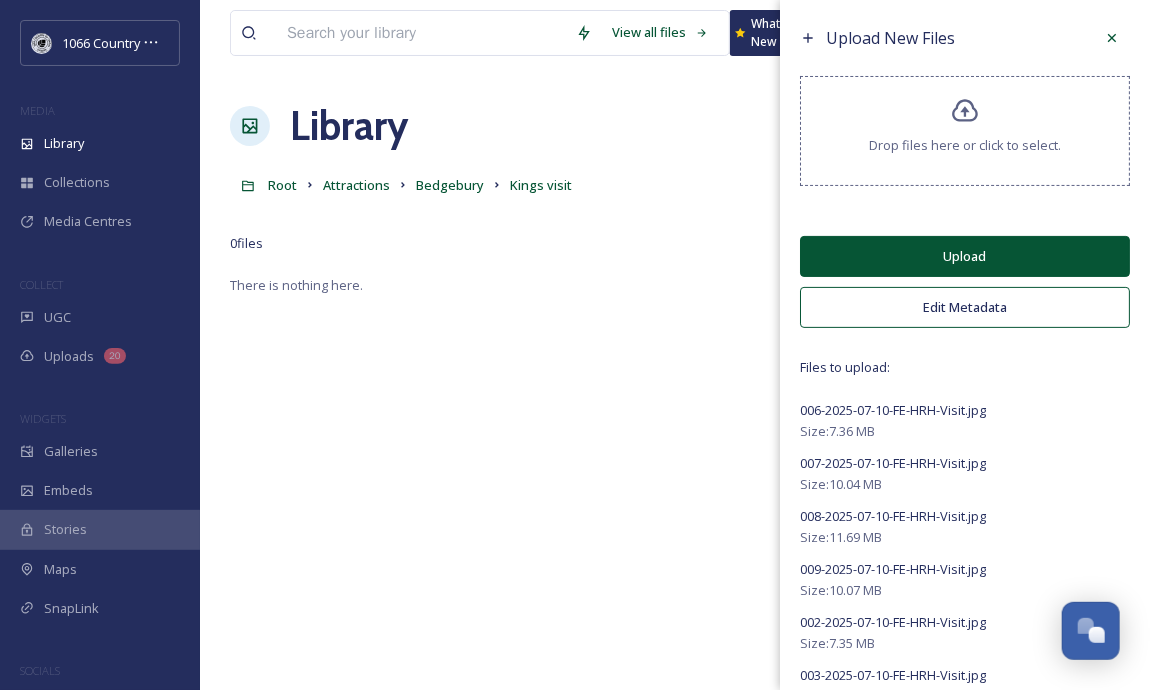 click on "Edit Metadata" at bounding box center [965, 307] 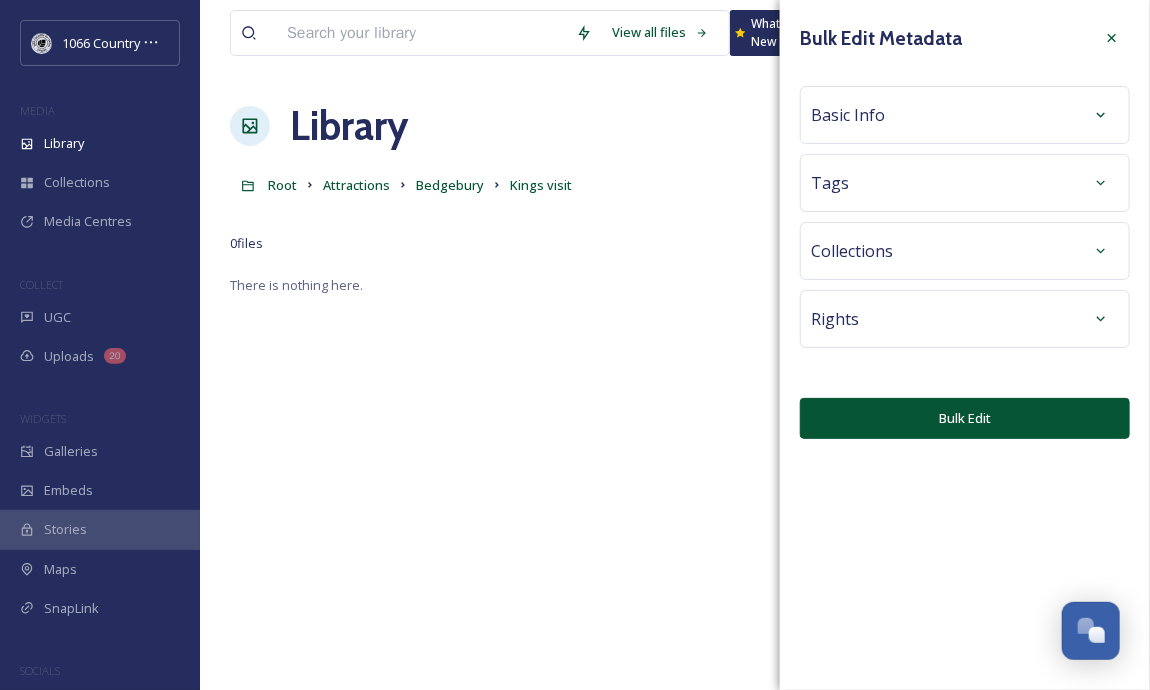click on "Basic Info" at bounding box center (965, 115) 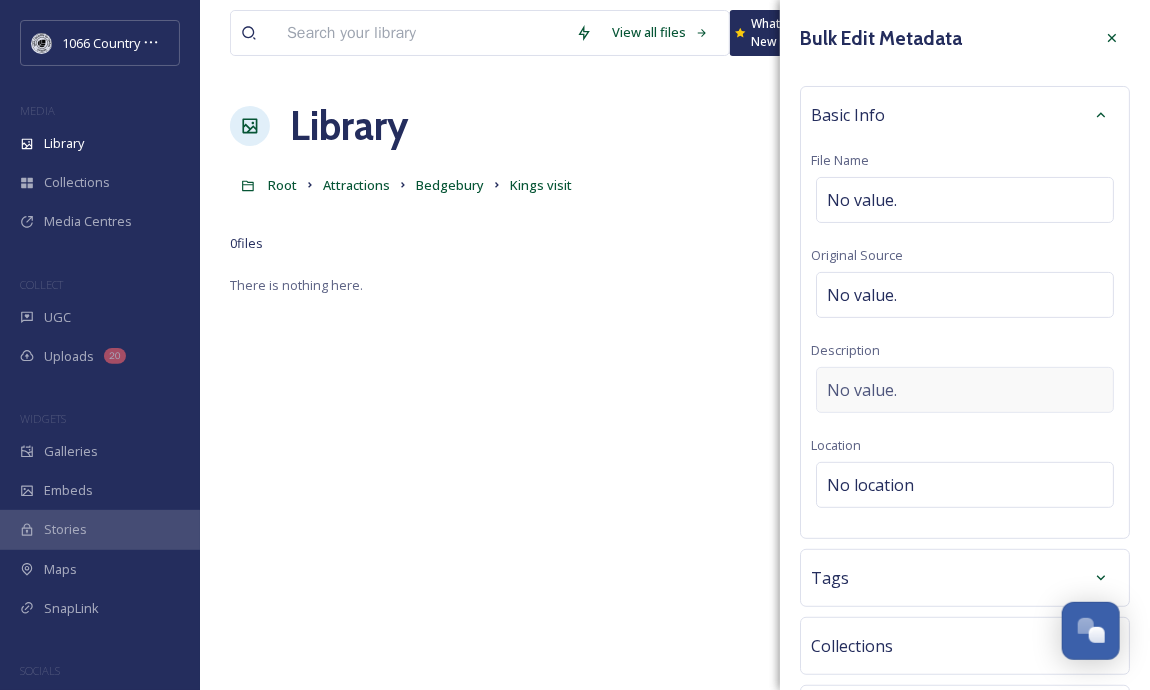 click on "No value." at bounding box center (965, 390) 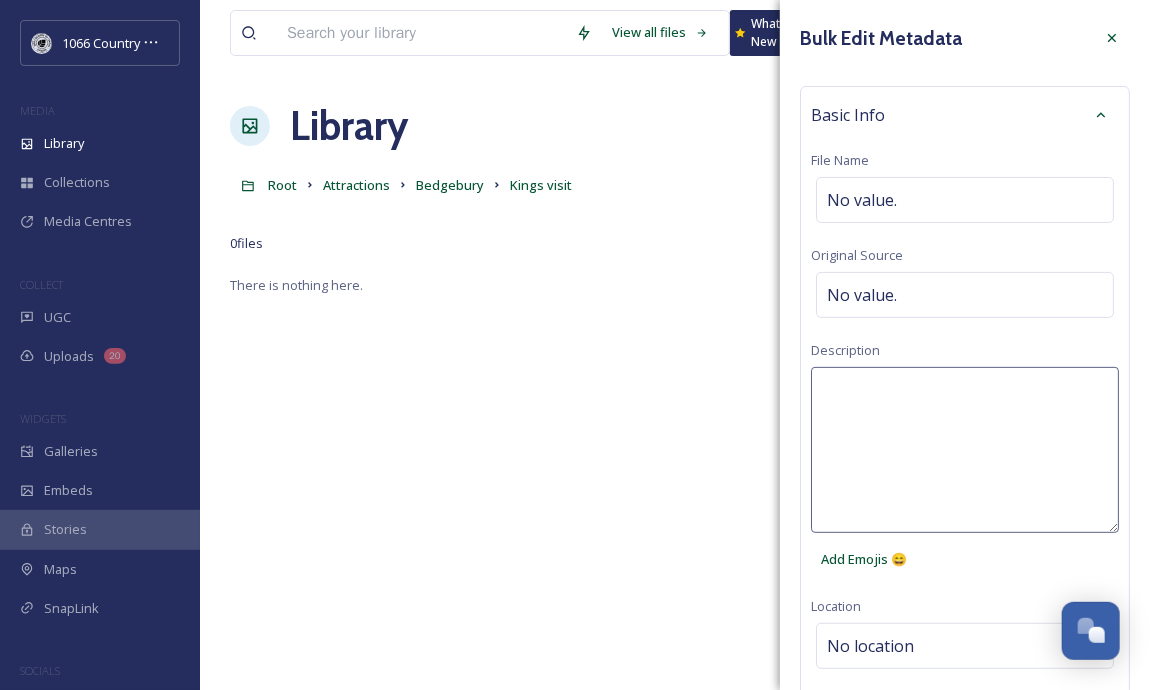 click at bounding box center (965, 450) 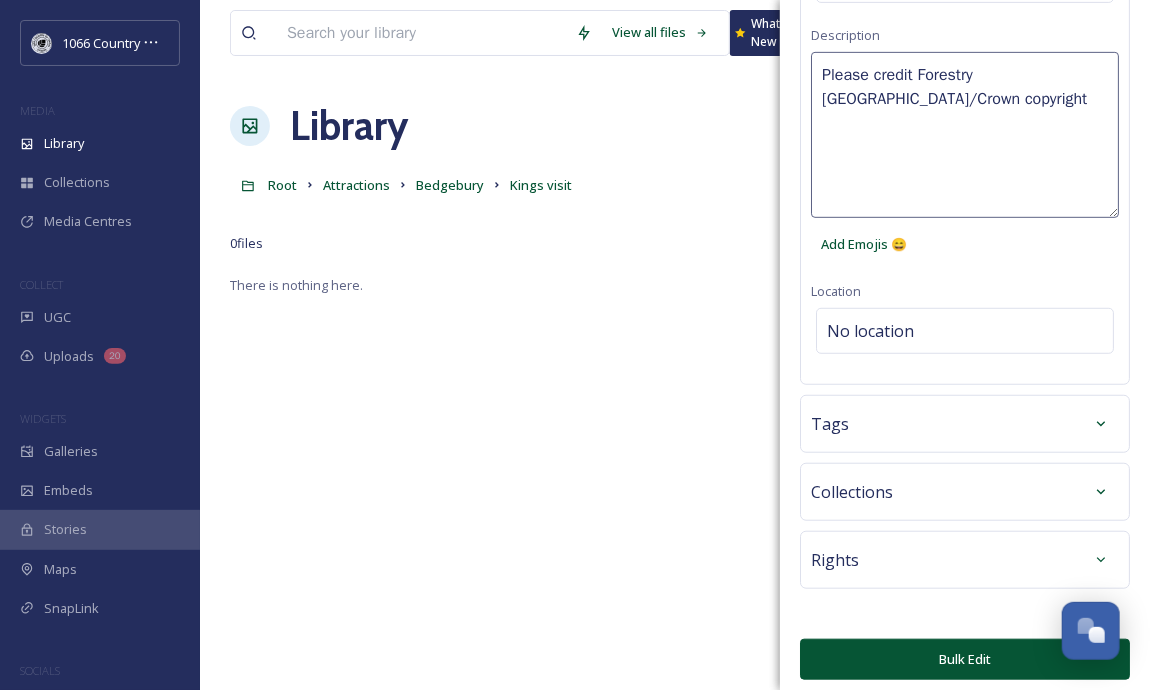 scroll, scrollTop: 320, scrollLeft: 0, axis: vertical 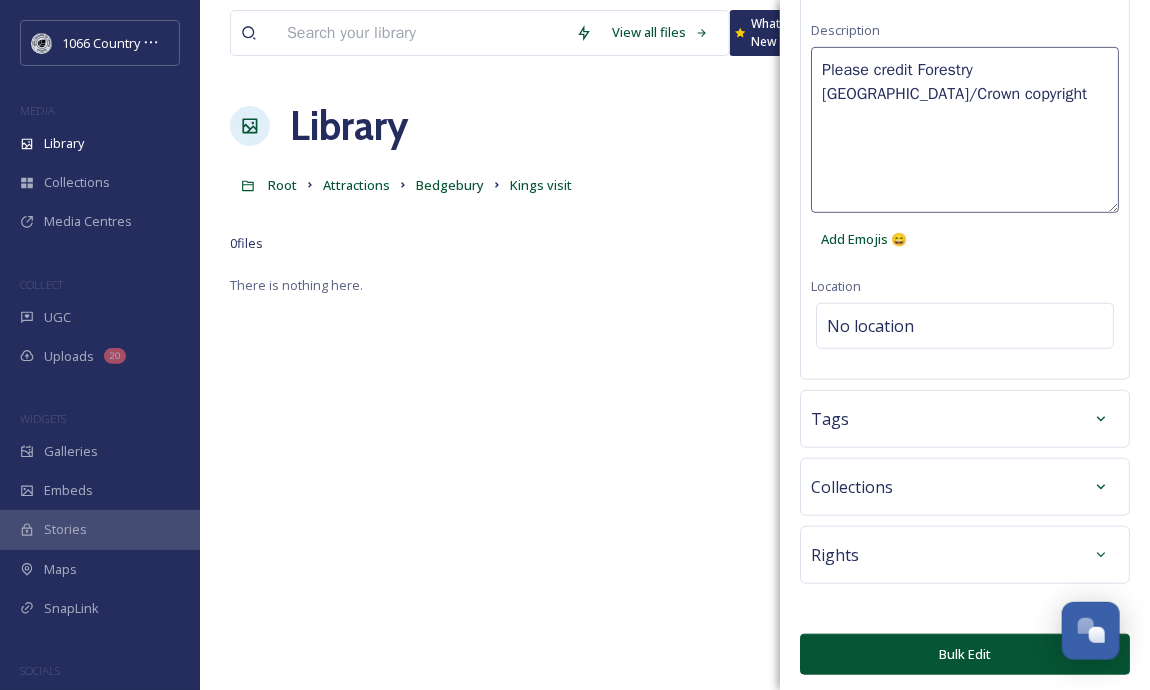 click on "Bulk Edit" at bounding box center (965, 654) 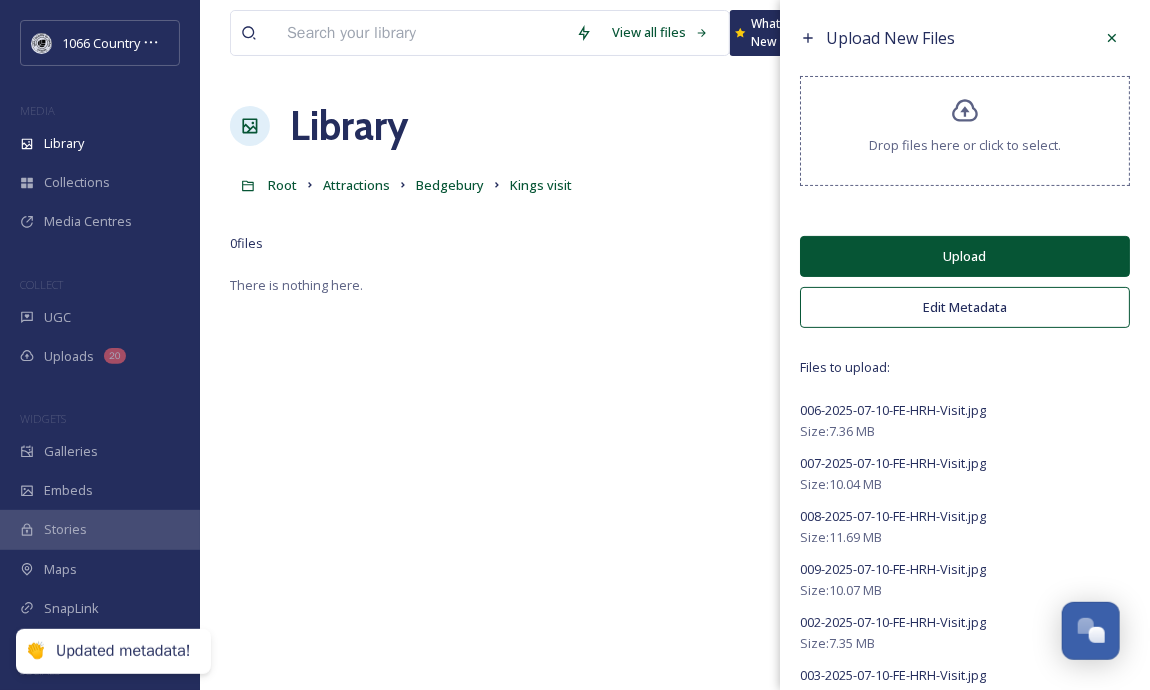 click on "Upload" at bounding box center [965, 256] 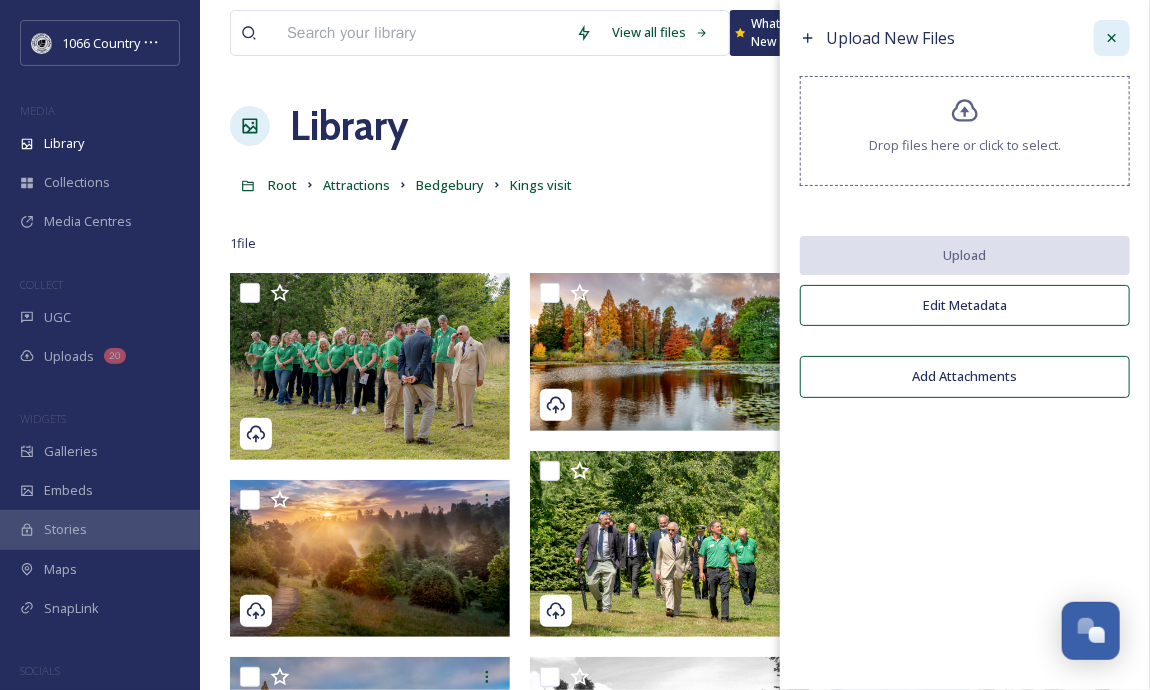 click at bounding box center (1112, 38) 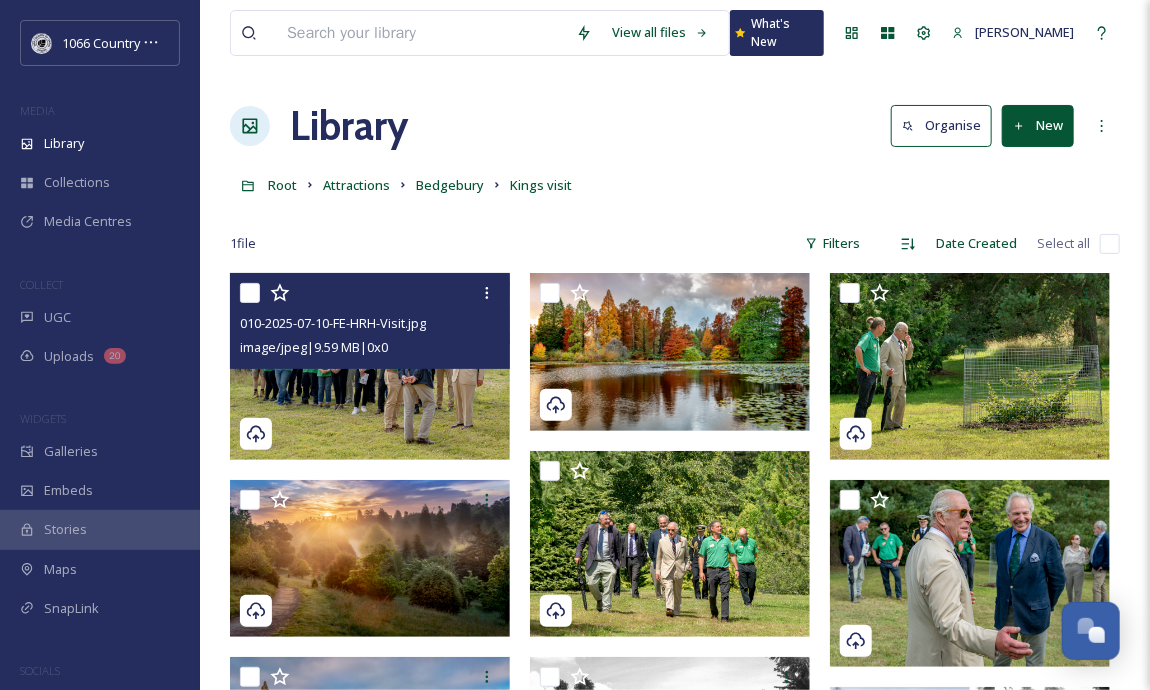 click at bounding box center [370, 366] 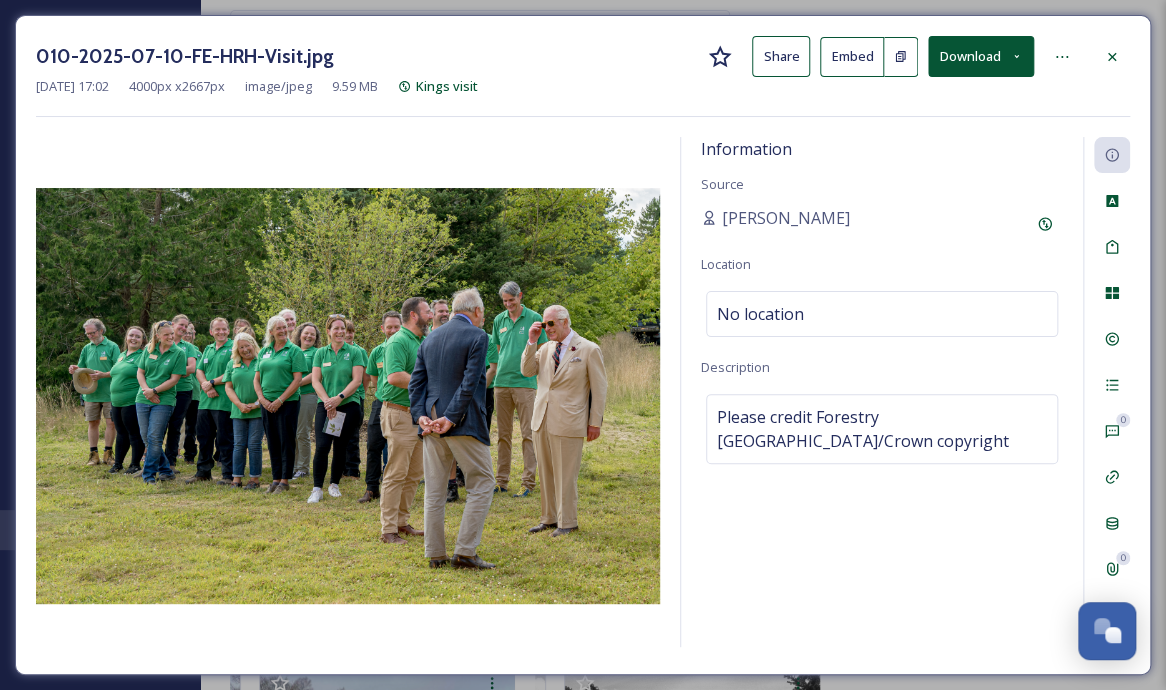 click on "Download" at bounding box center (981, 56) 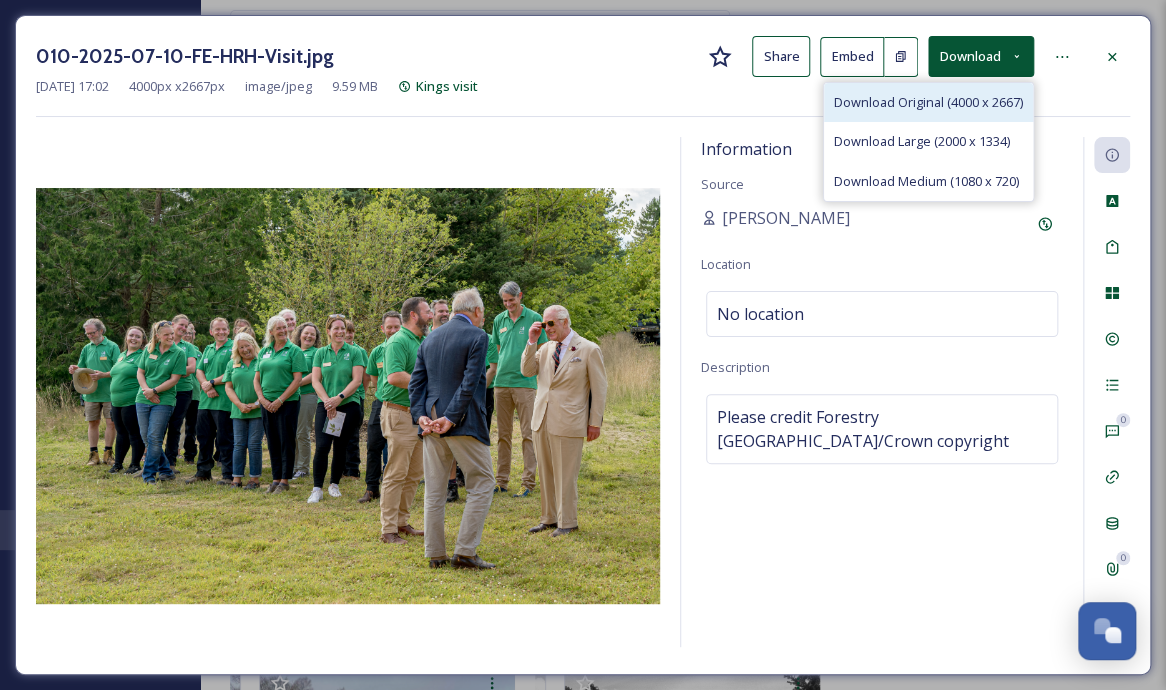 click on "Download Original (4000 x 2667)" at bounding box center (928, 102) 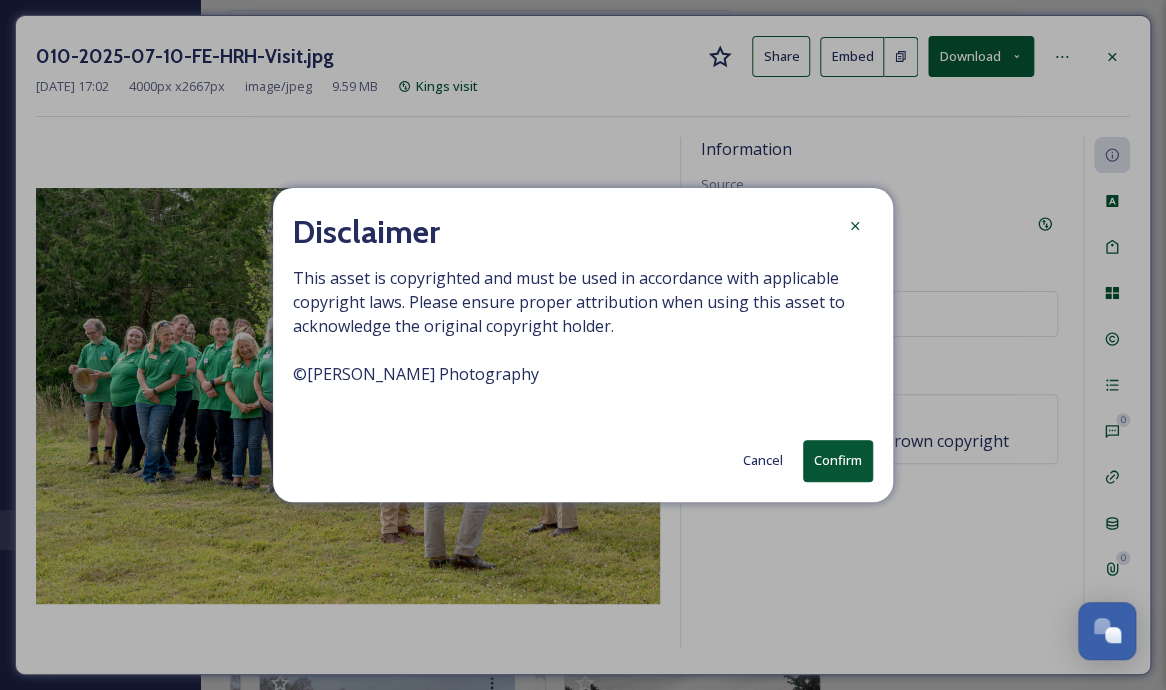 click on "Confirm" at bounding box center (838, 460) 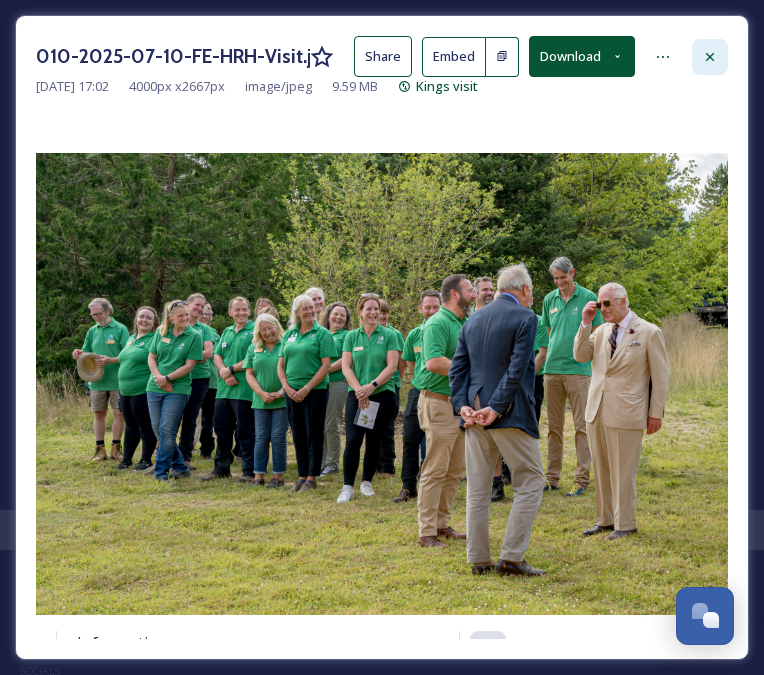 click 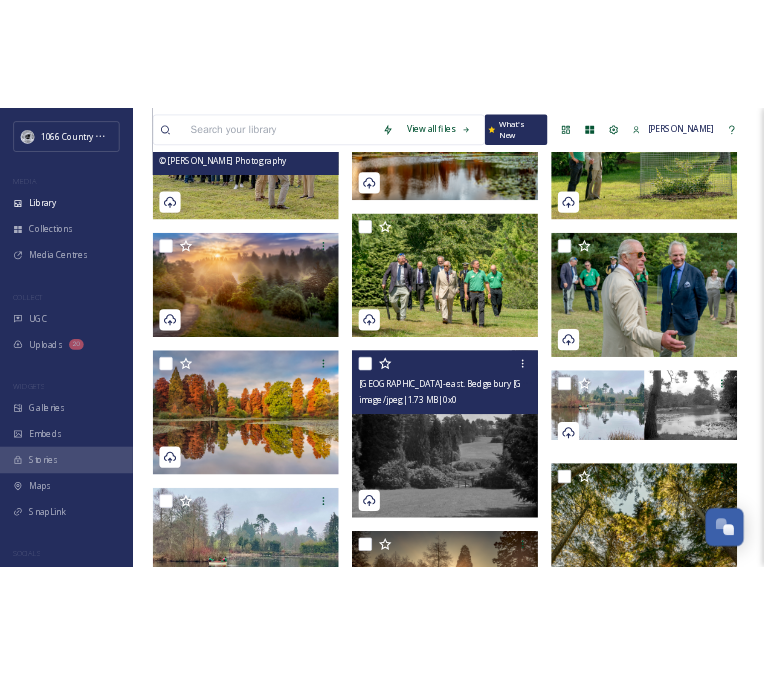 scroll, scrollTop: 400, scrollLeft: 0, axis: vertical 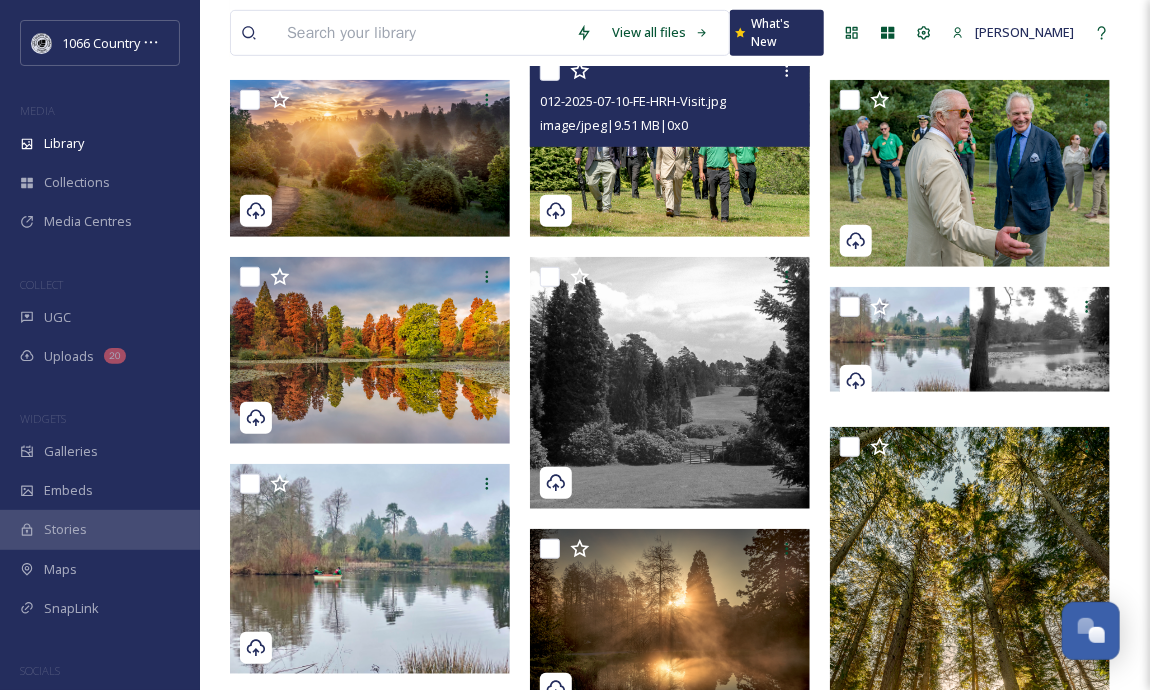 click at bounding box center (670, 144) 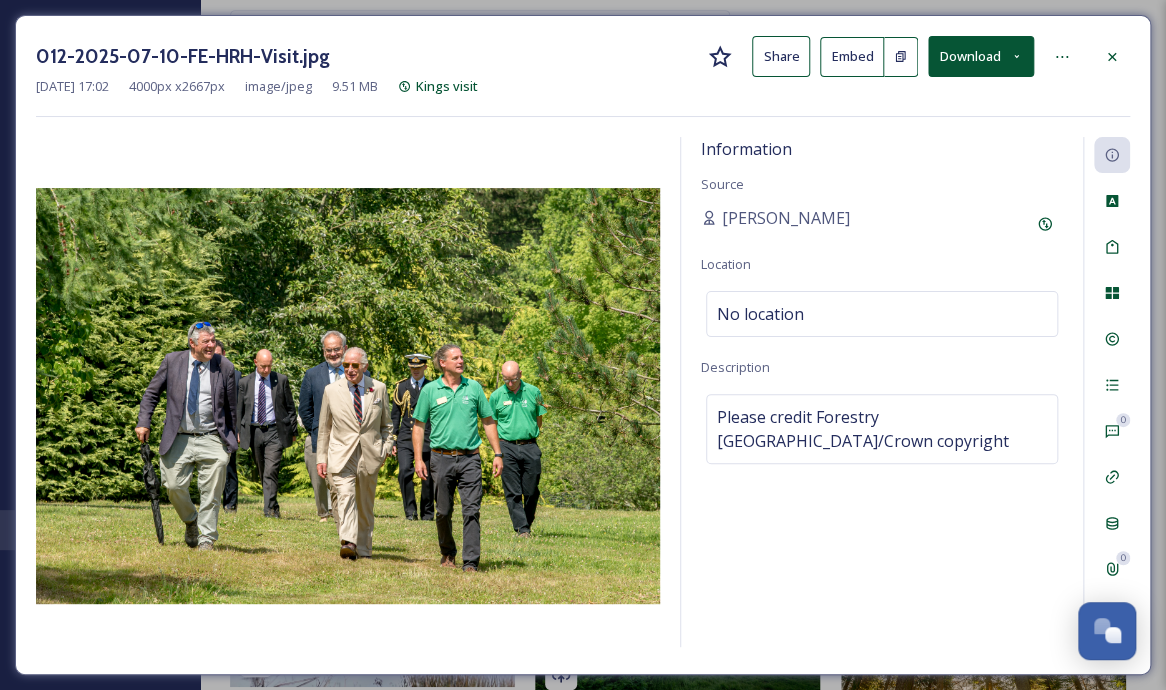 click 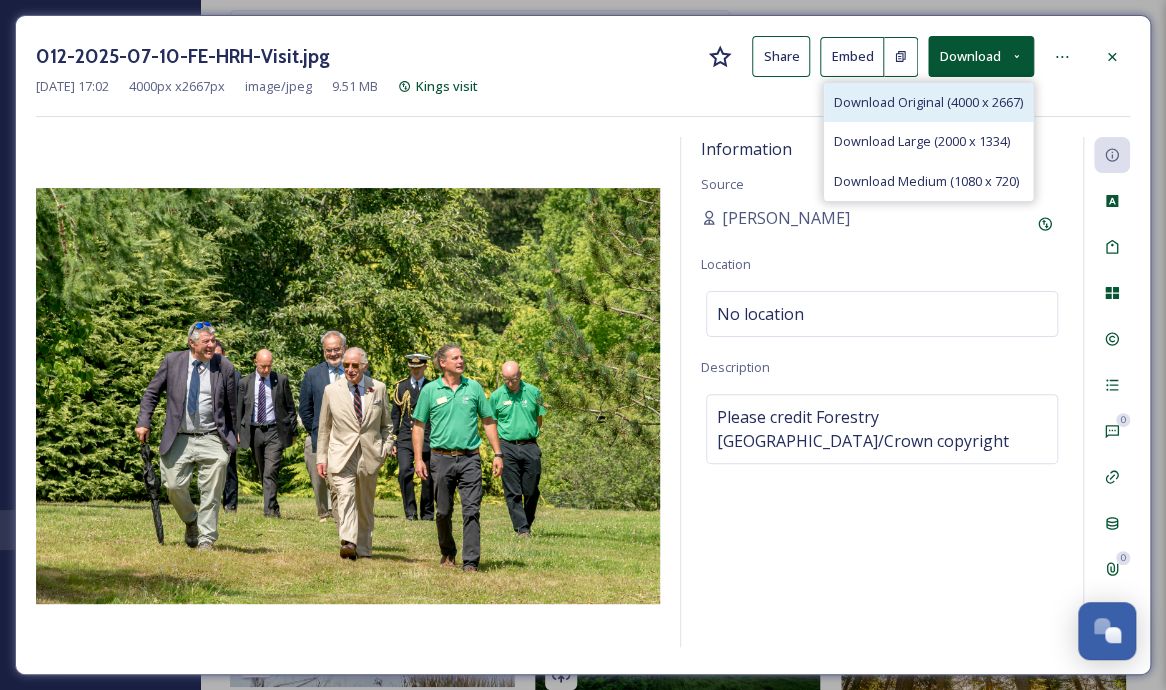click on "Download Original (4000 x 2667)" at bounding box center (928, 102) 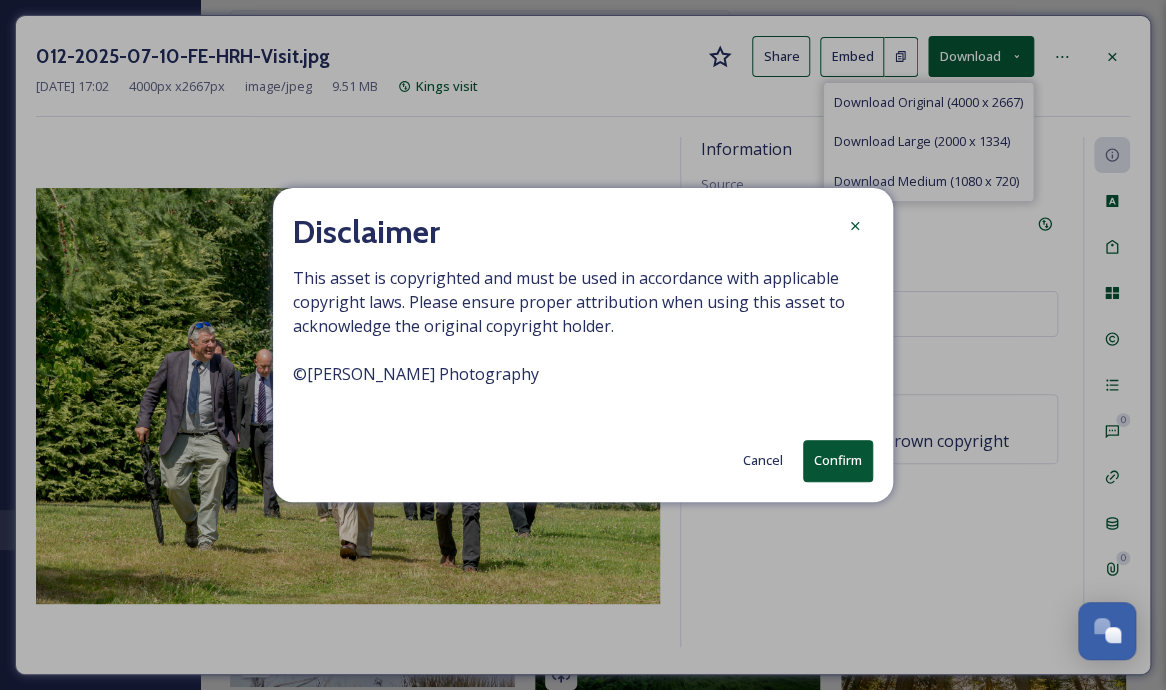 click on "Confirm" at bounding box center (838, 460) 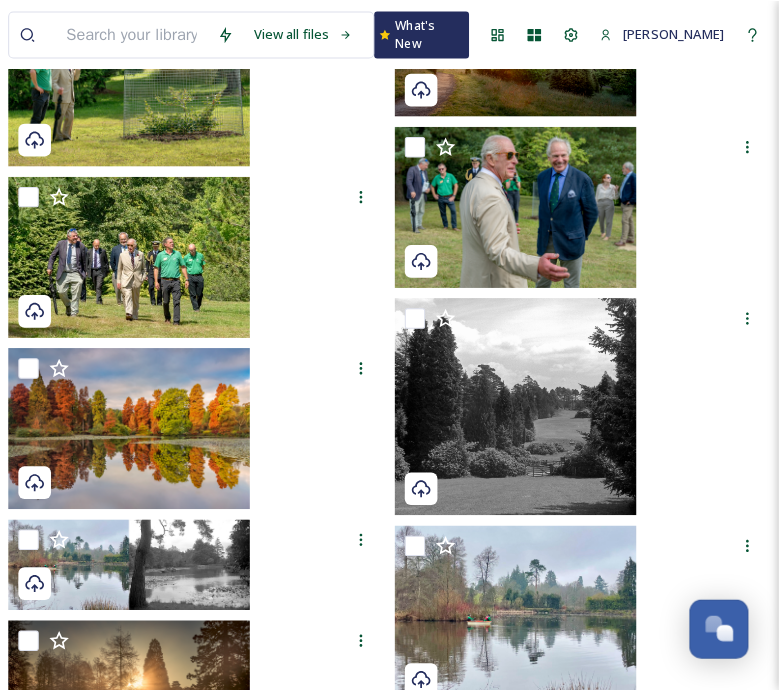 scroll, scrollTop: 1300, scrollLeft: 0, axis: vertical 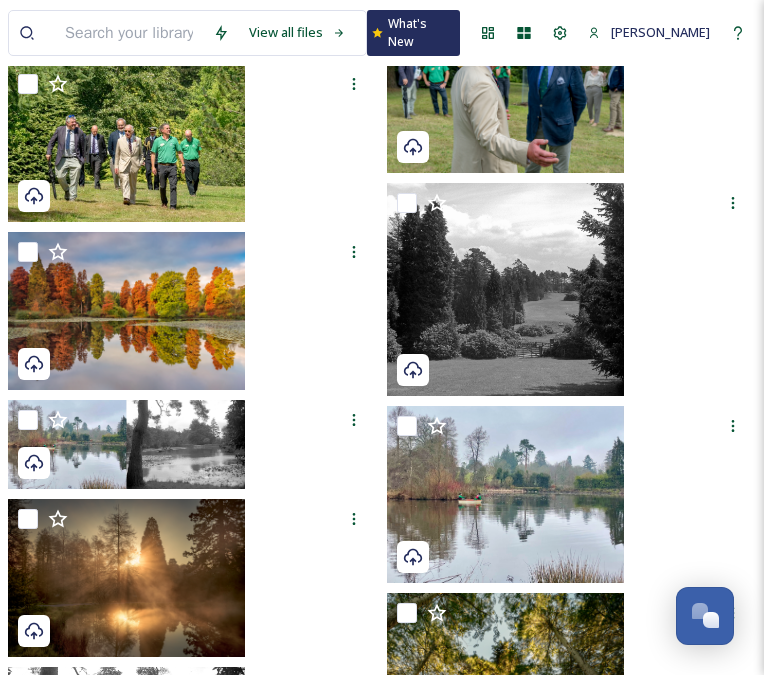 click at bounding box center [126, 922] 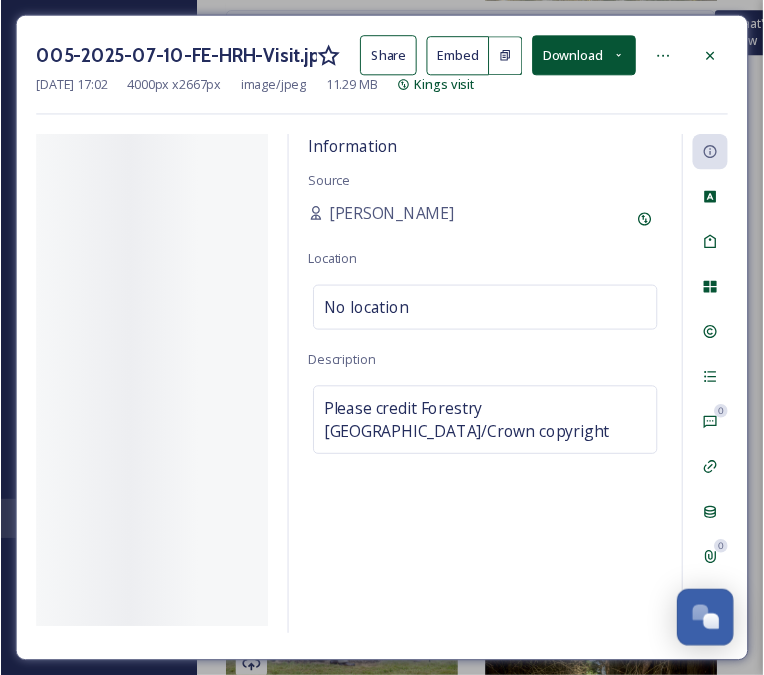 scroll, scrollTop: 1326, scrollLeft: 0, axis: vertical 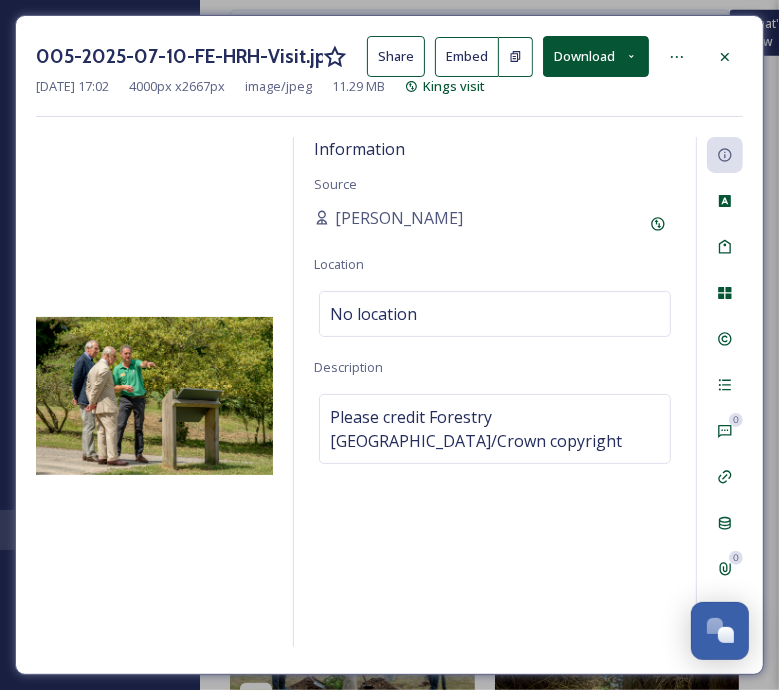click on "Download" at bounding box center [596, 56] 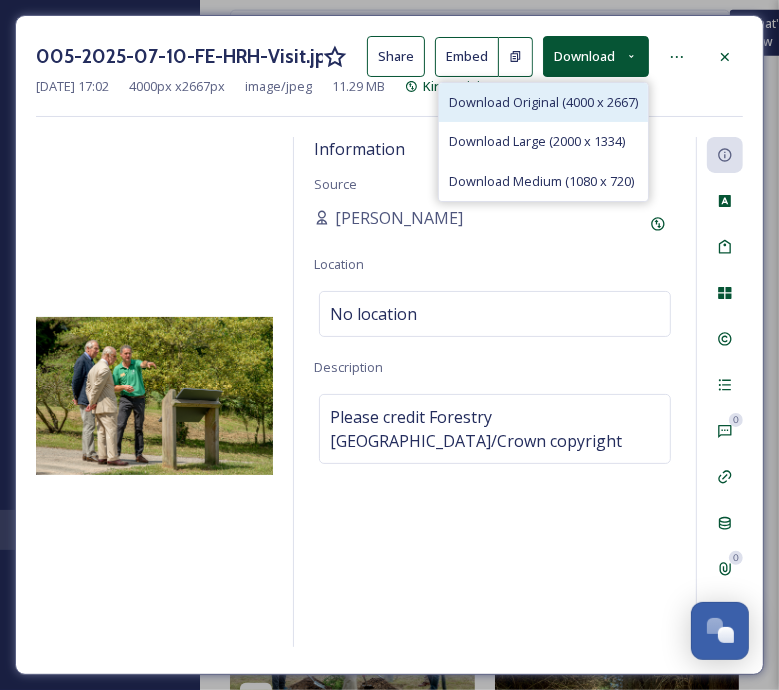 click on "Download Original (4000 x 2667)" at bounding box center [543, 102] 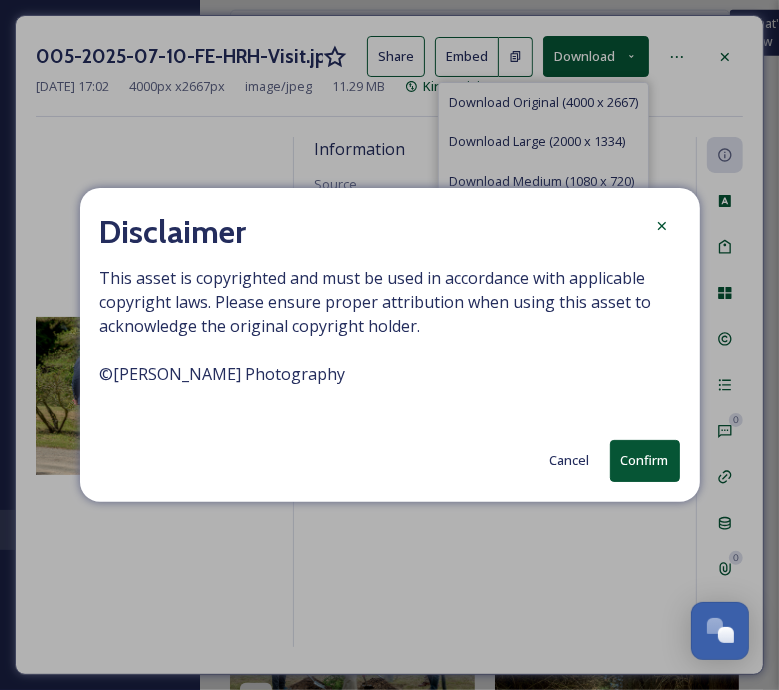 click on "Confirm" at bounding box center (645, 460) 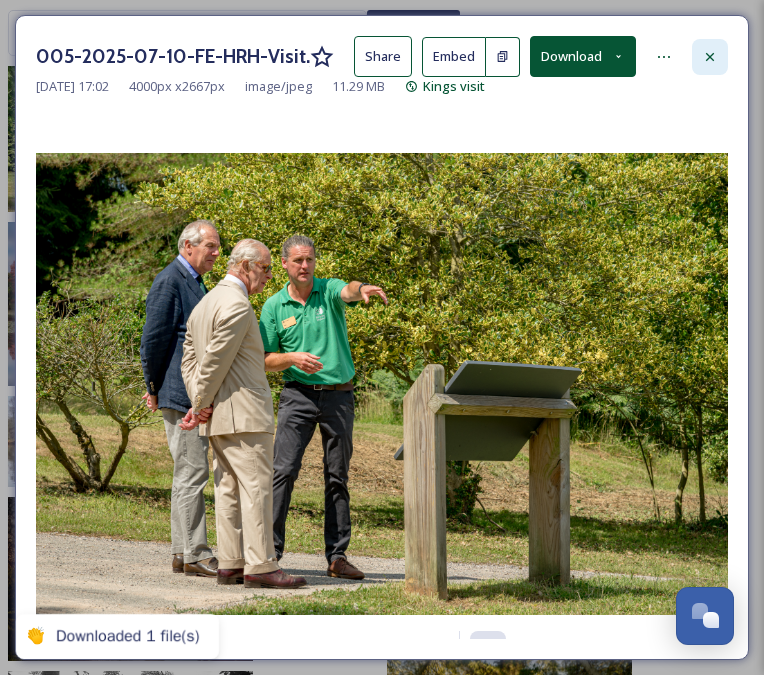 click 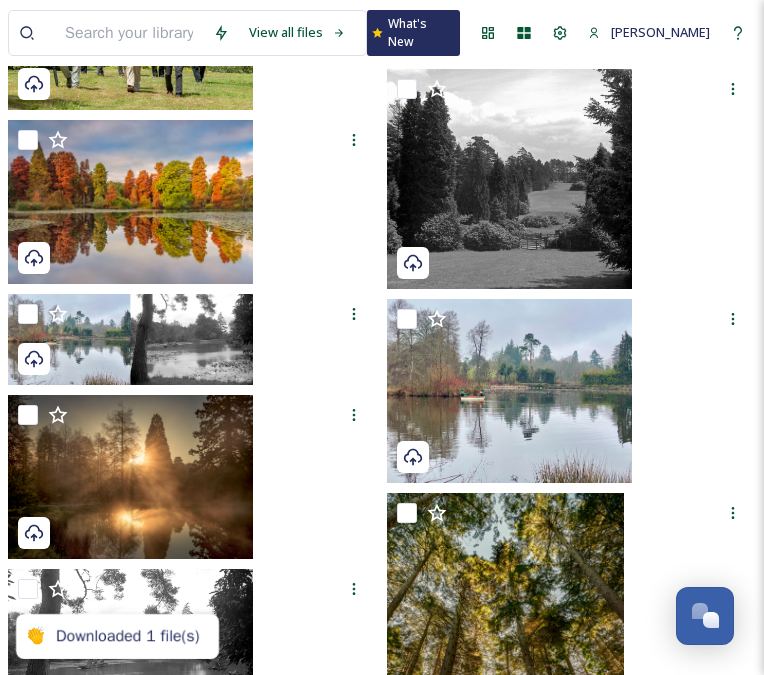 scroll, scrollTop: 1626, scrollLeft: 0, axis: vertical 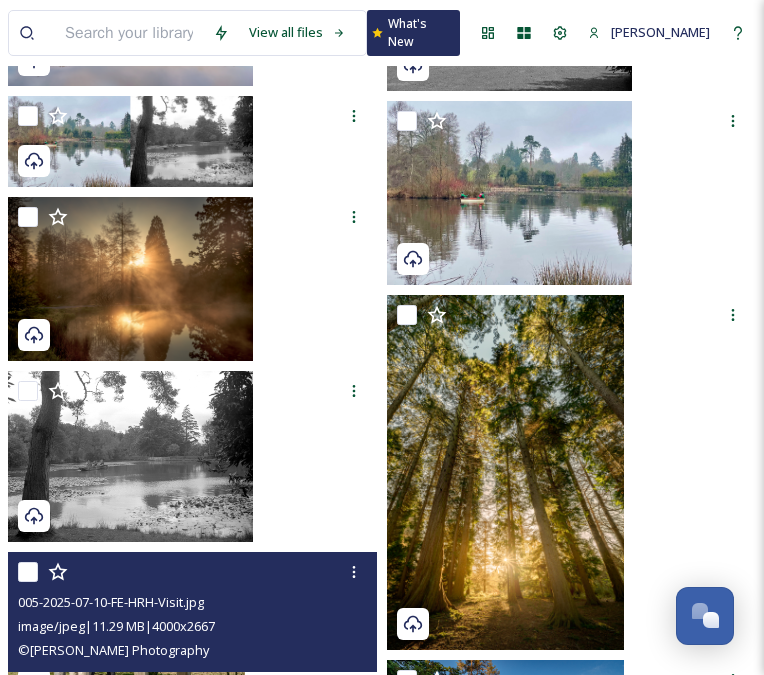 click at bounding box center (505, 883) 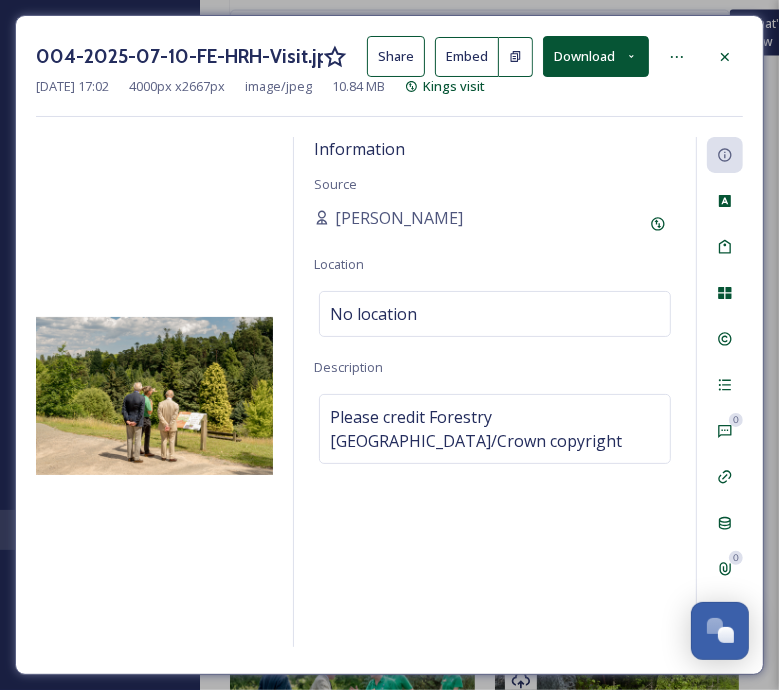 click on "Download" at bounding box center [596, 56] 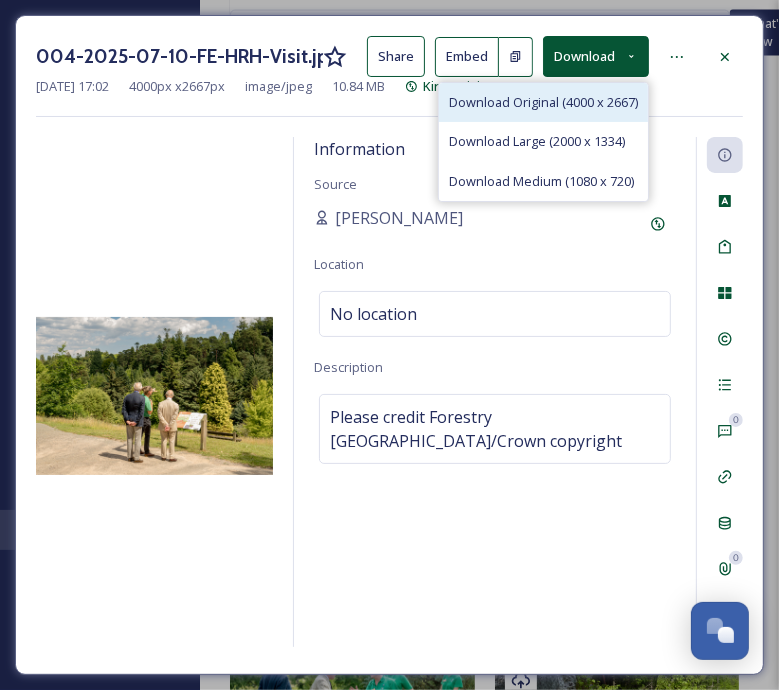 click on "Download Original (4000 x 2667)" at bounding box center (543, 102) 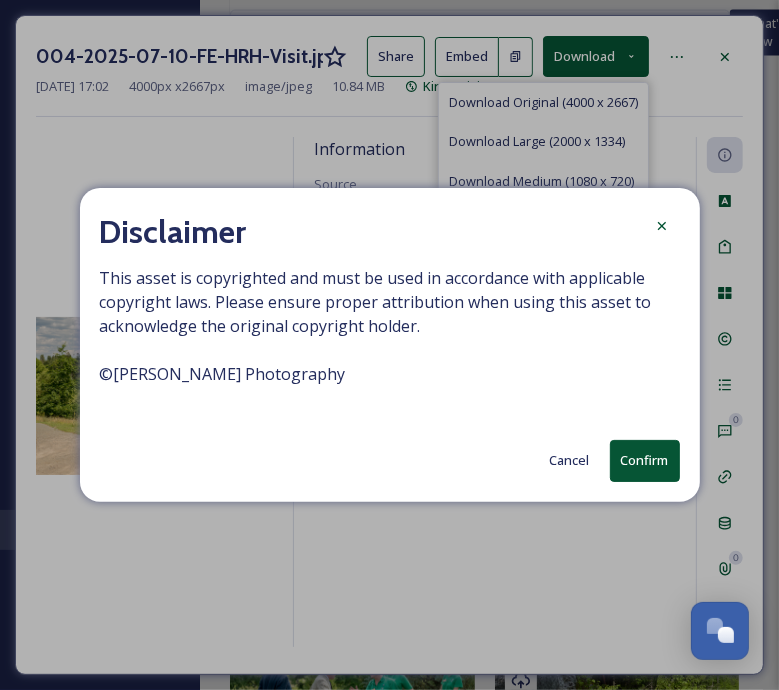 click on "Confirm" at bounding box center (645, 460) 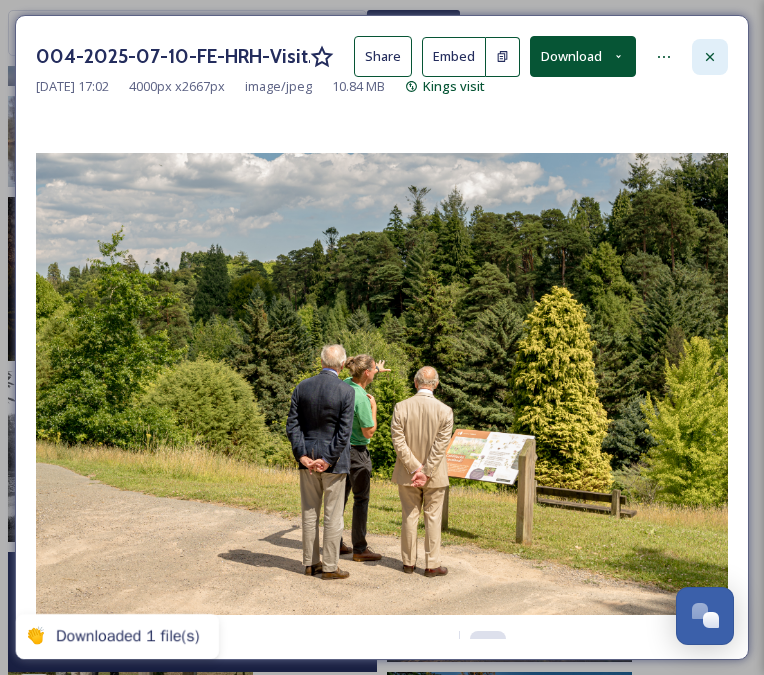 click at bounding box center [710, 57] 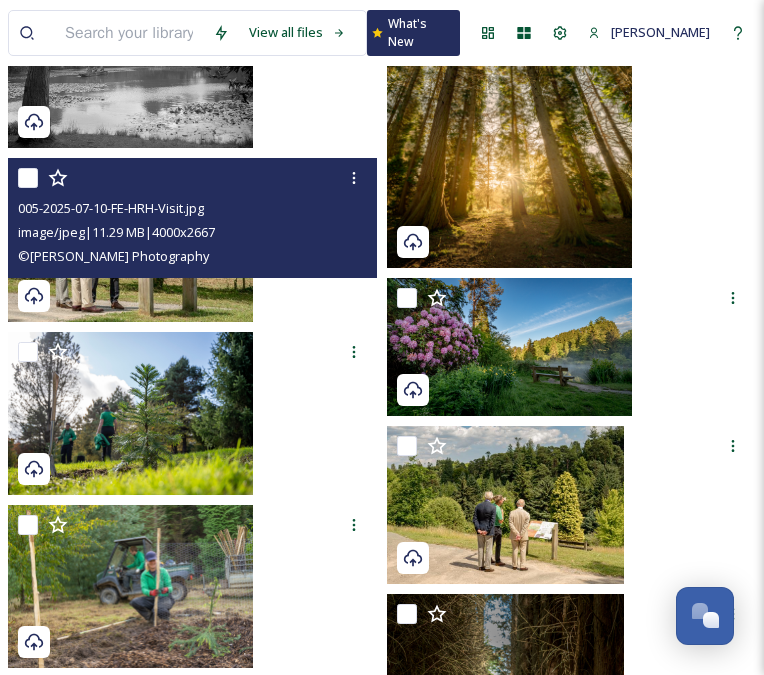 scroll, scrollTop: 2212, scrollLeft: 0, axis: vertical 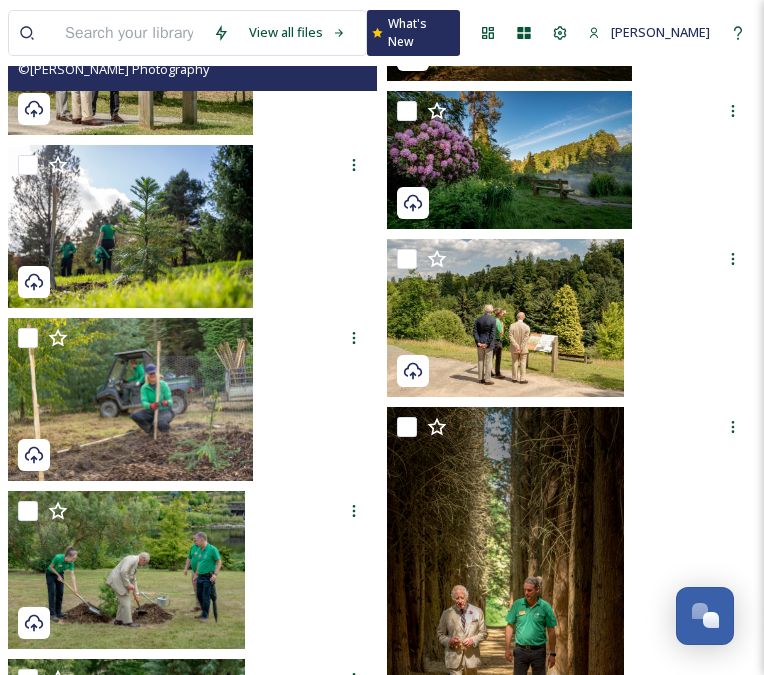 click at bounding box center [505, 1039] 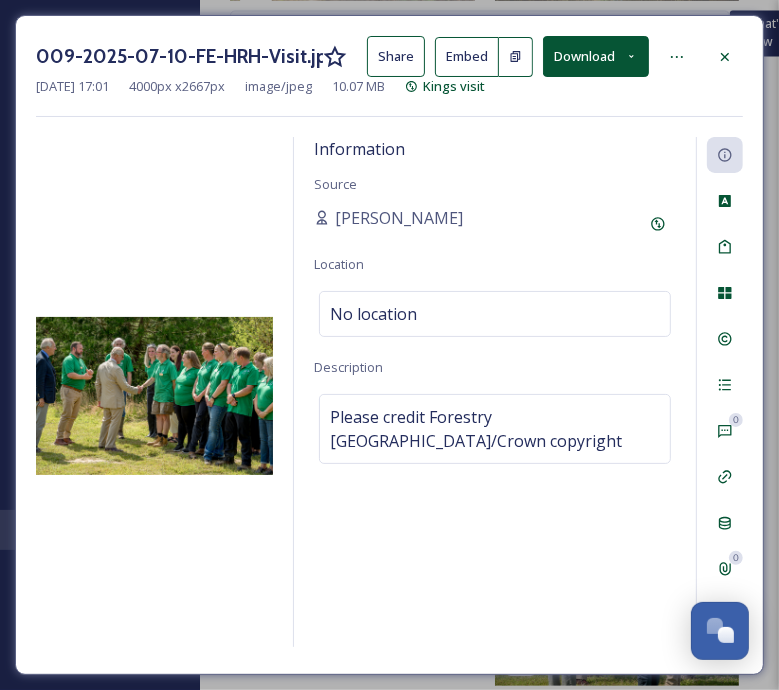 click at bounding box center [678, 57] 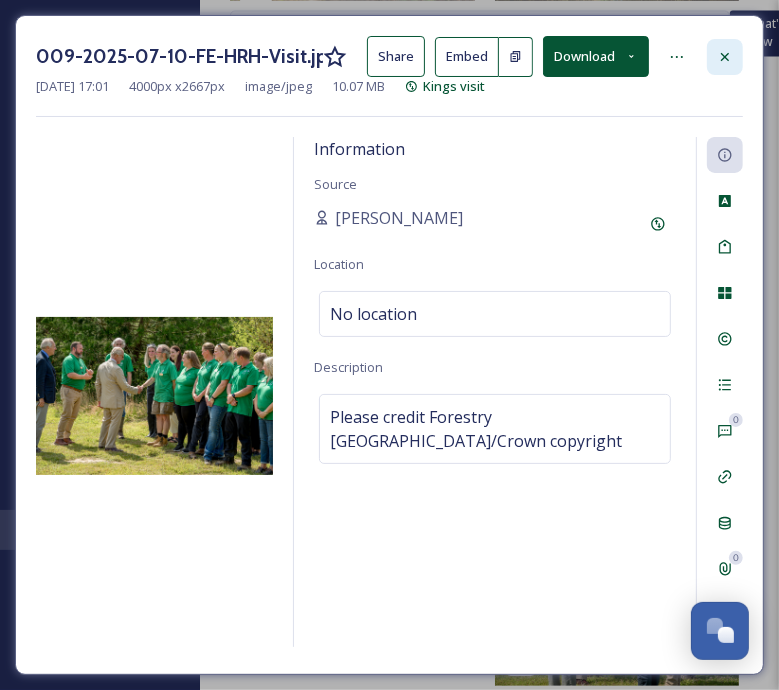 click at bounding box center [725, 57] 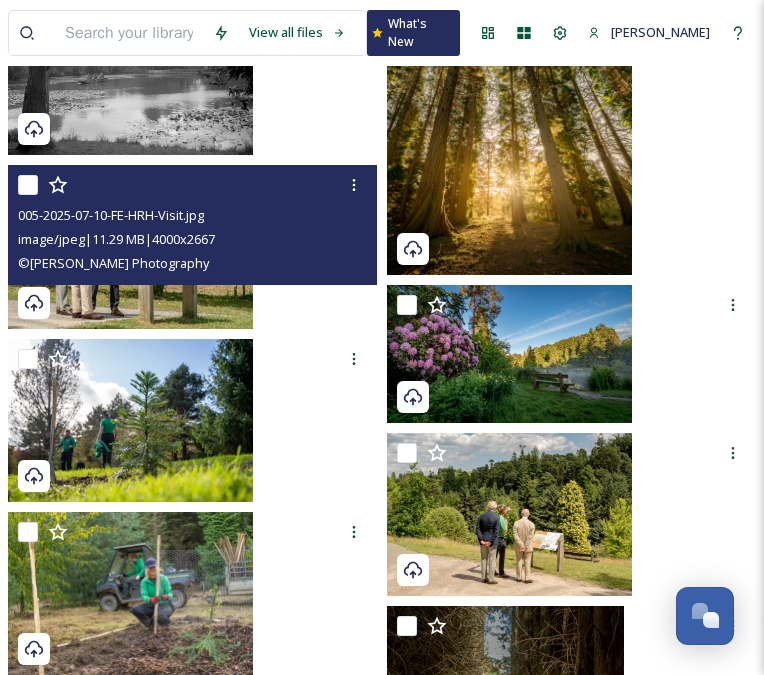 click at bounding box center (505, 1239) 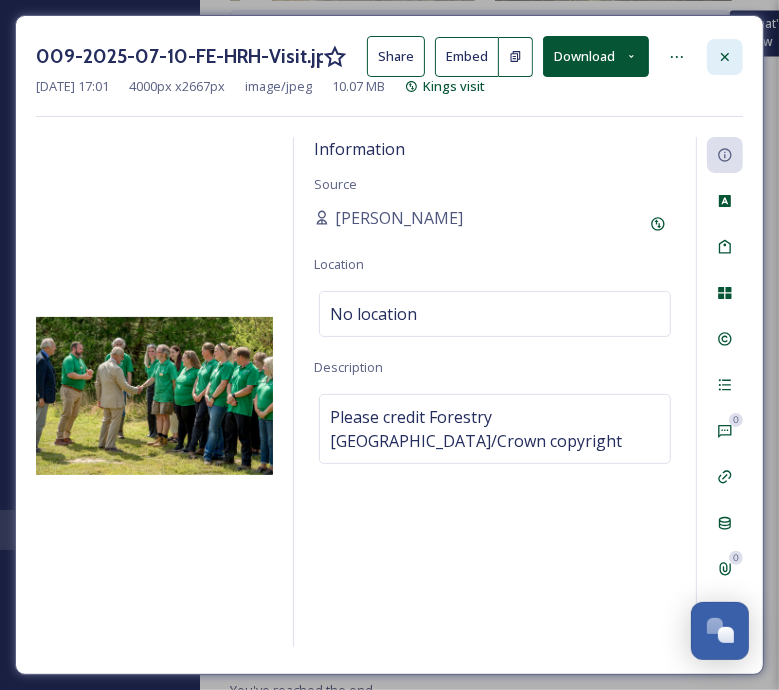 click at bounding box center (725, 57) 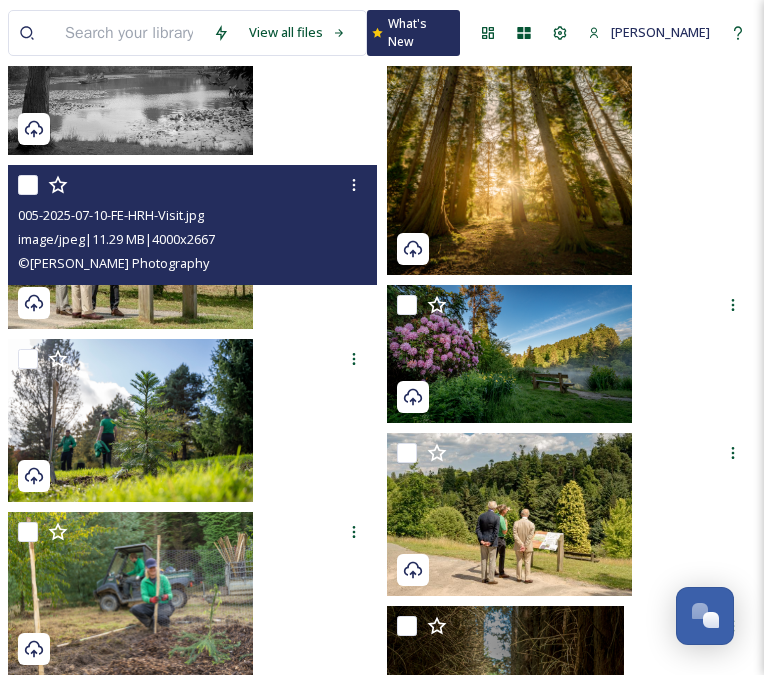 click at bounding box center [505, 1061] 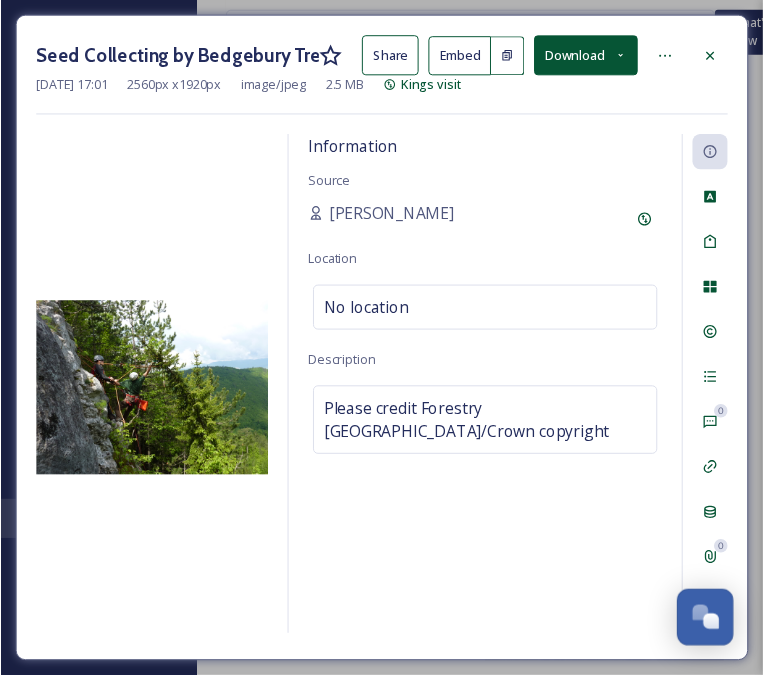 scroll, scrollTop: 2013, scrollLeft: 0, axis: vertical 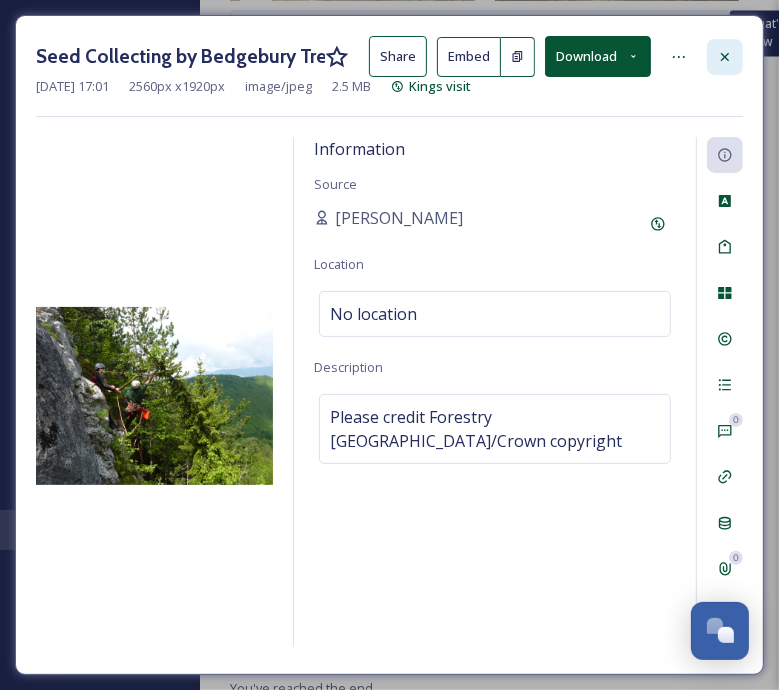 click at bounding box center [725, 57] 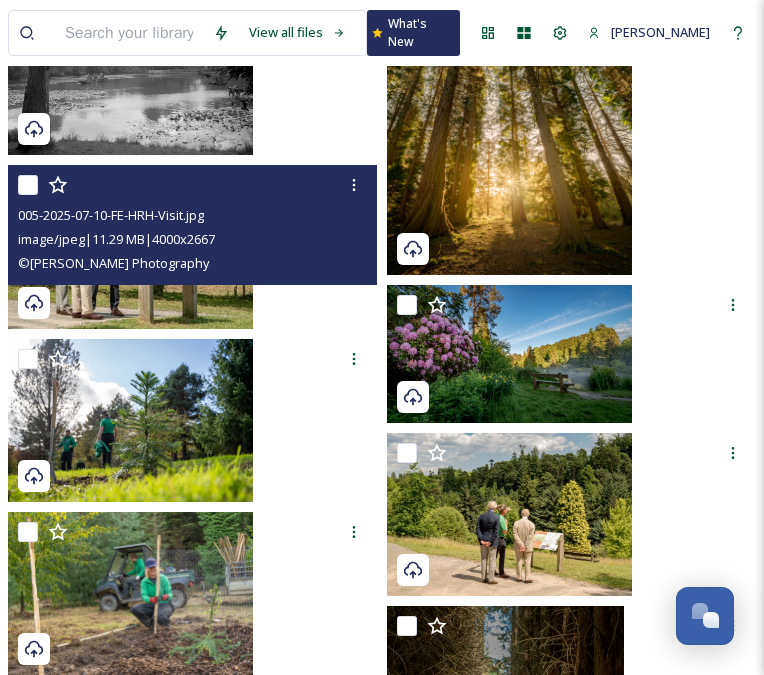 click at bounding box center (126, 764) 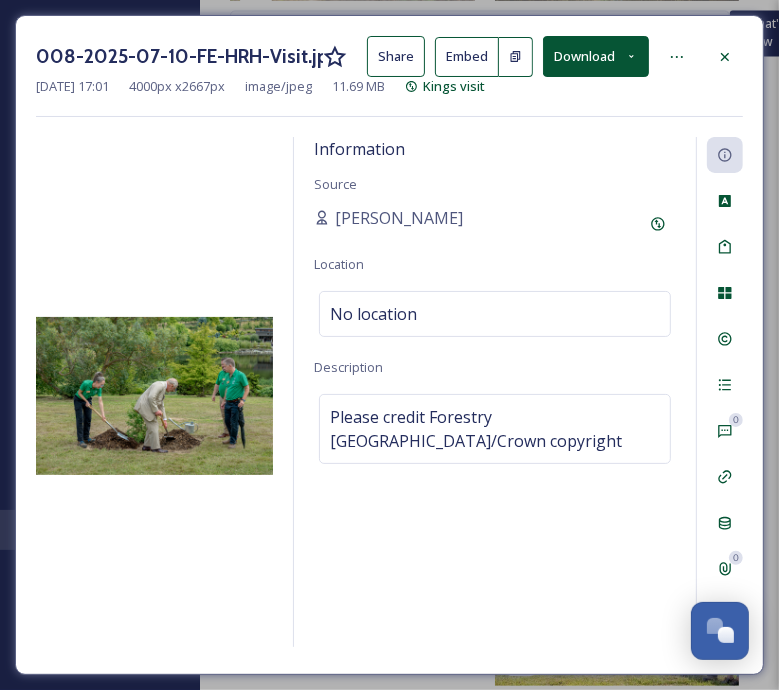 click on "Download" at bounding box center [596, 56] 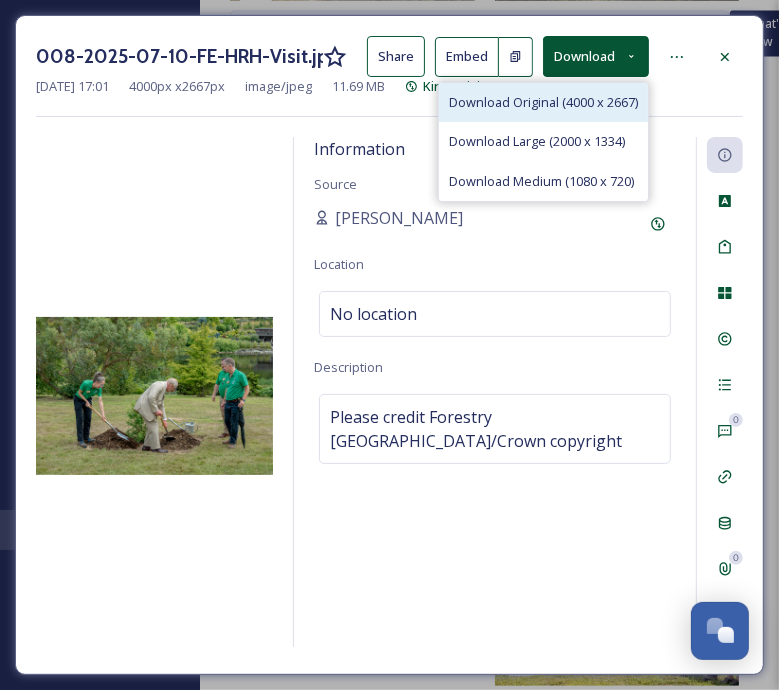 click on "Download Original (4000 x 2667)" at bounding box center [543, 102] 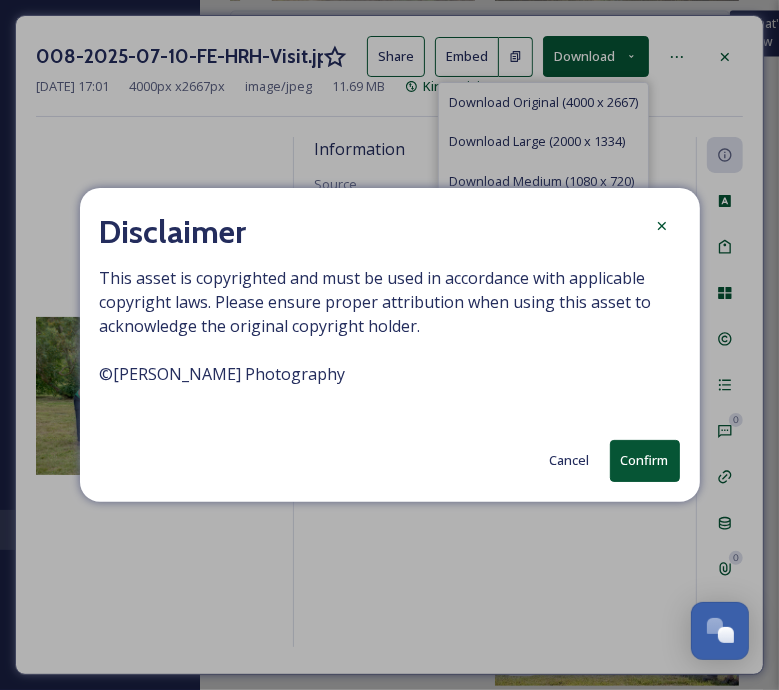 click on "Confirm" at bounding box center (645, 460) 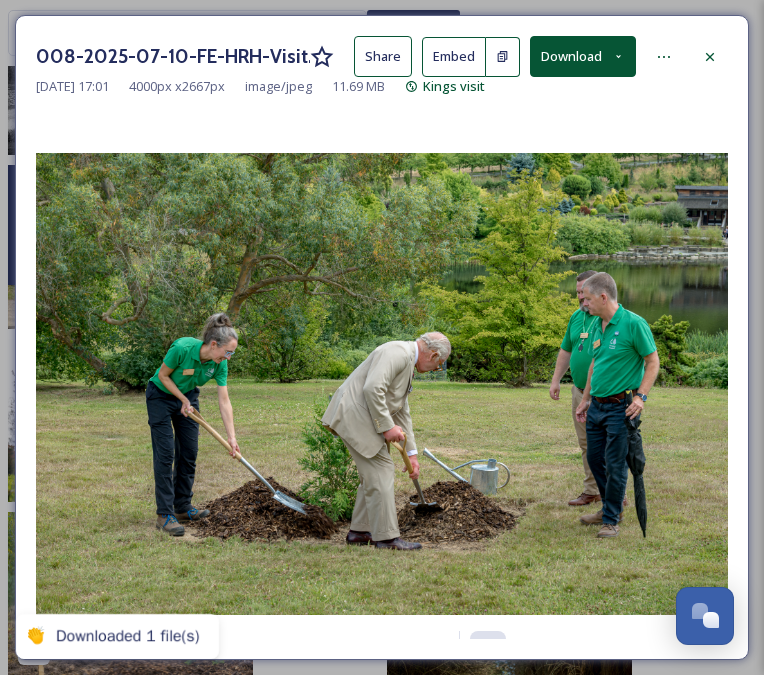 click on "008-2025-07-10-FE-HRH-Visit.jpg Share Embed Download [DATE] 17:01 4000 px x  2667 px image/jpeg 11.69 MB Kings visit Information Source [PERSON_NAME] Location No location Description Please credit Forestry [GEOGRAPHIC_DATA]/Crown copyright 0 0" at bounding box center [382, 337] 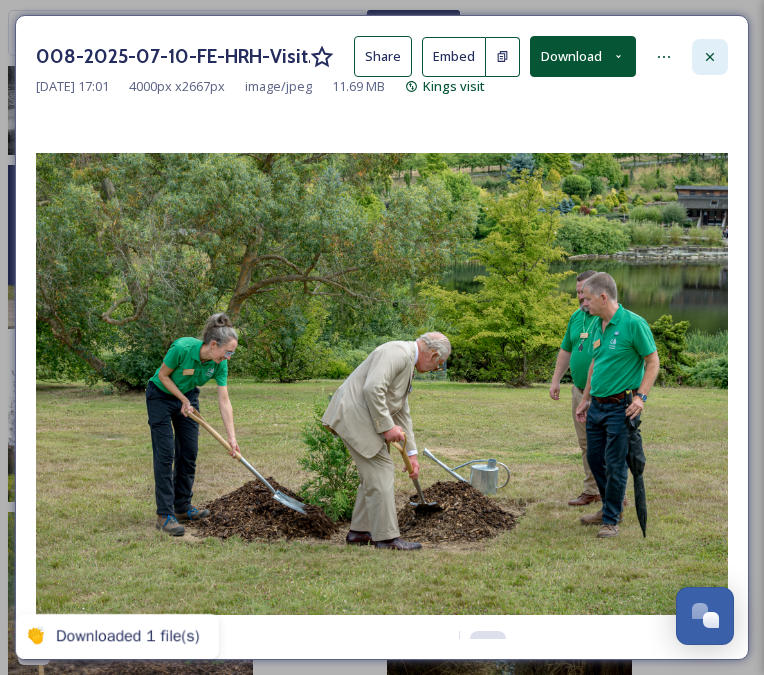 click at bounding box center (710, 57) 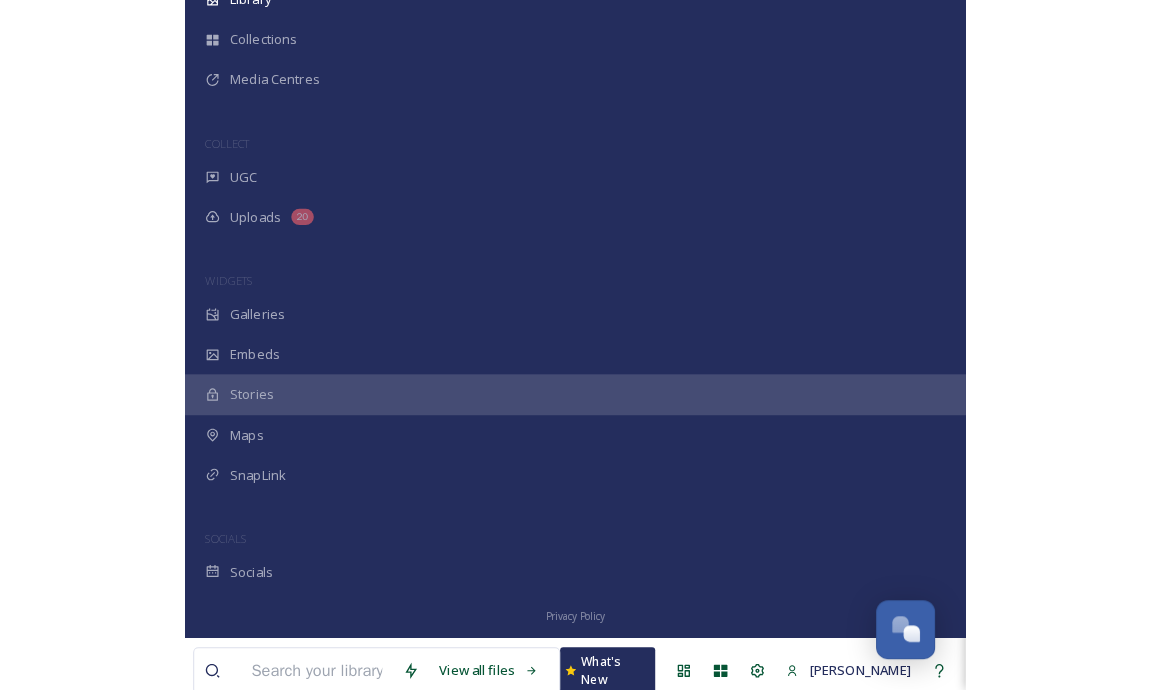 scroll, scrollTop: 113, scrollLeft: 0, axis: vertical 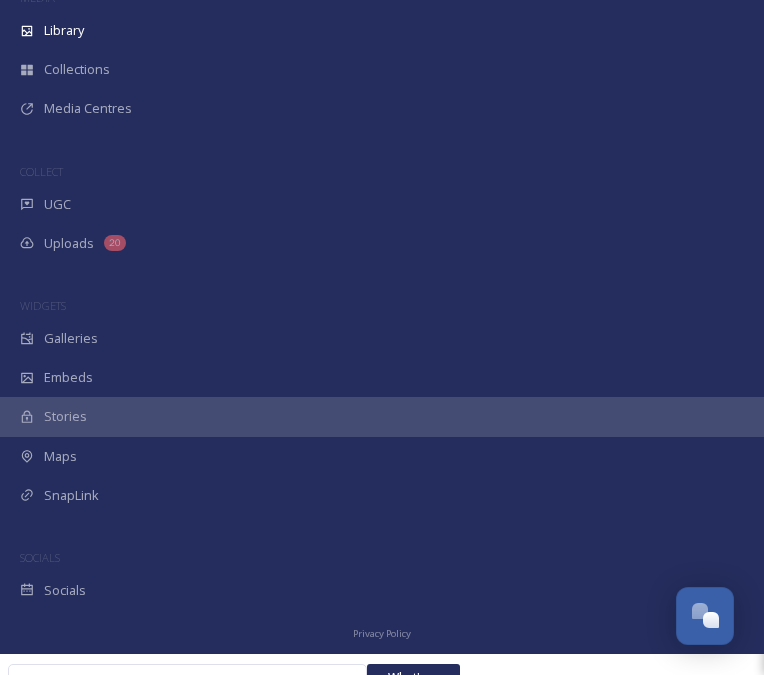 click at bounding box center (126, 1168) 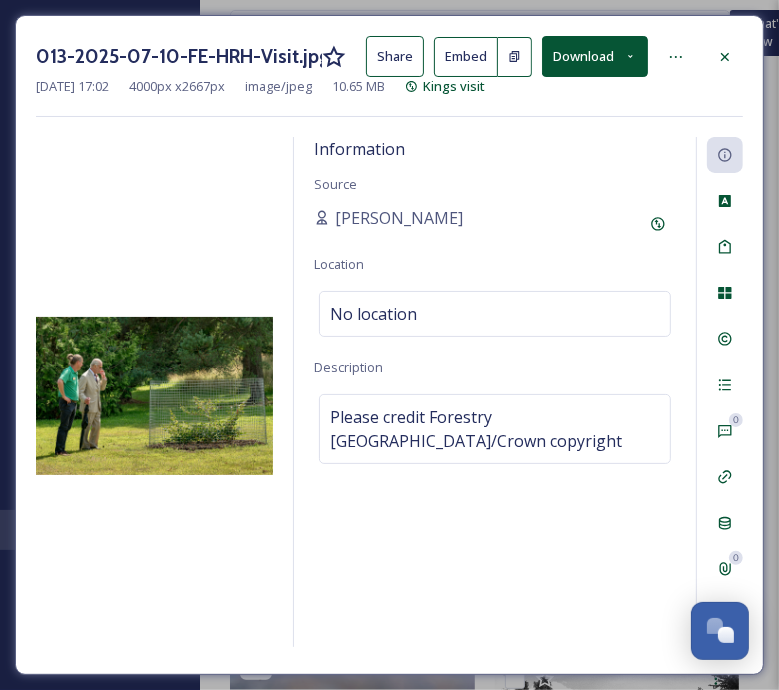 click on "Download" at bounding box center (595, 56) 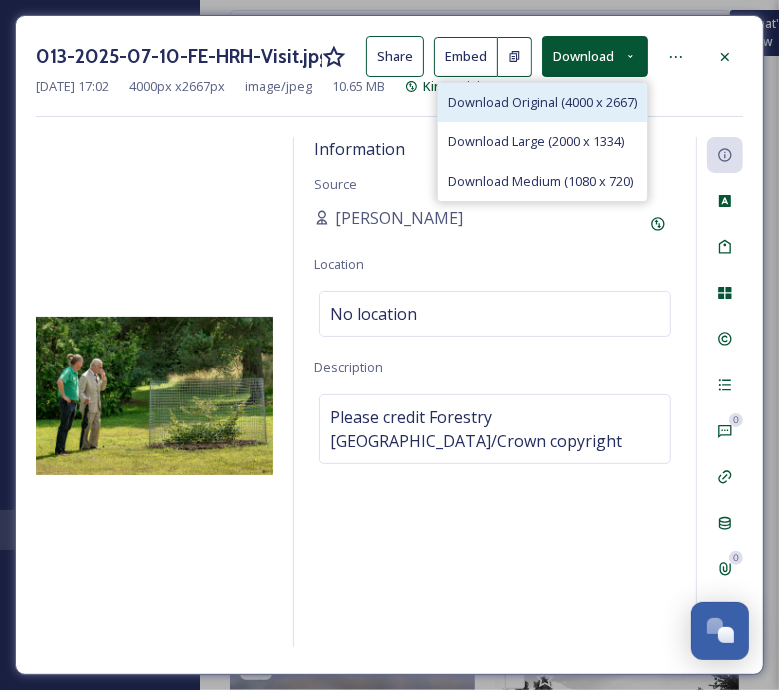 click on "Download Original (4000 x 2667)" at bounding box center (542, 102) 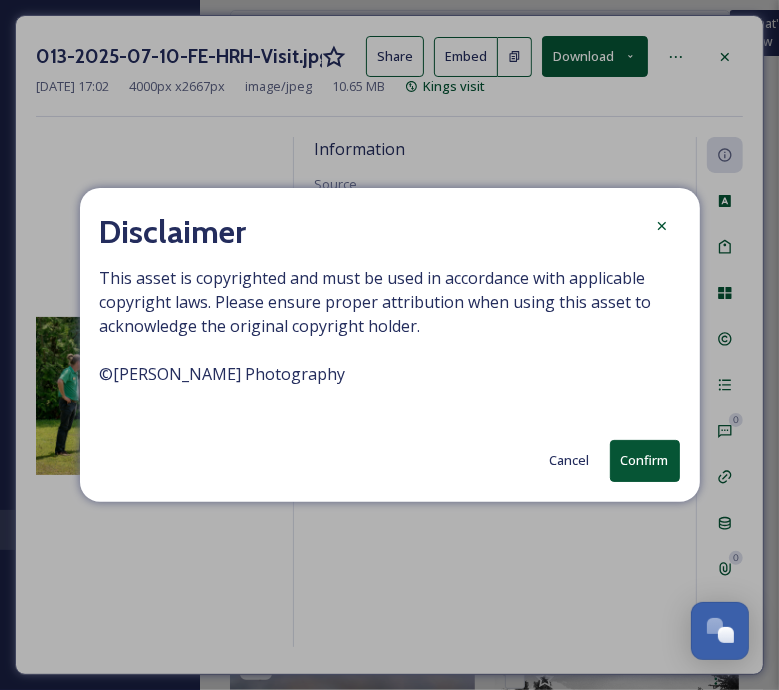 click on "Confirm" at bounding box center (645, 460) 